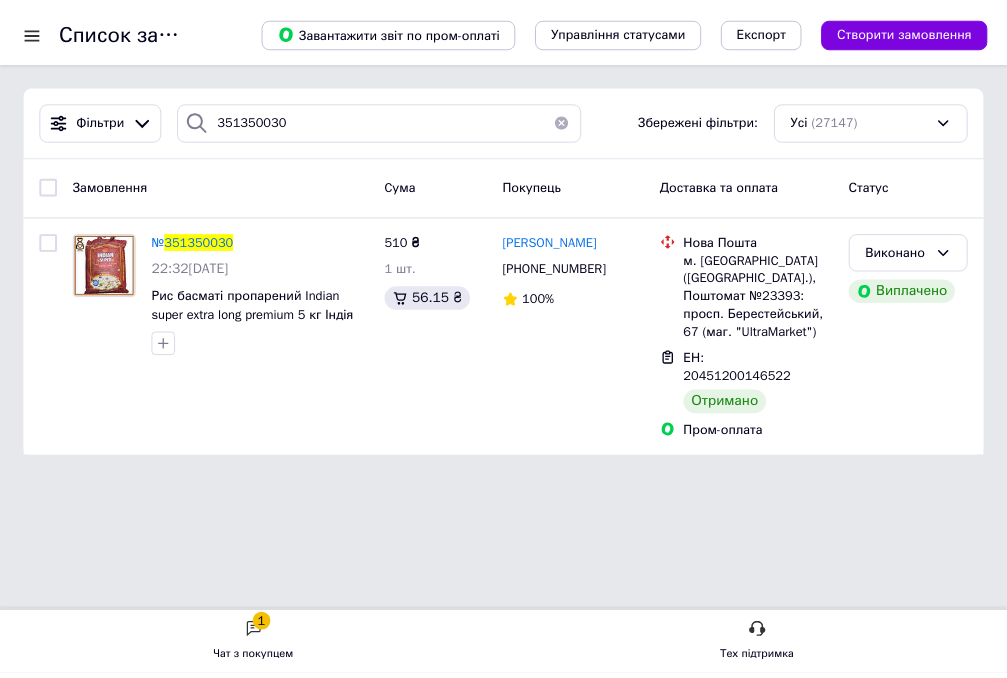 scroll, scrollTop: 0, scrollLeft: 0, axis: both 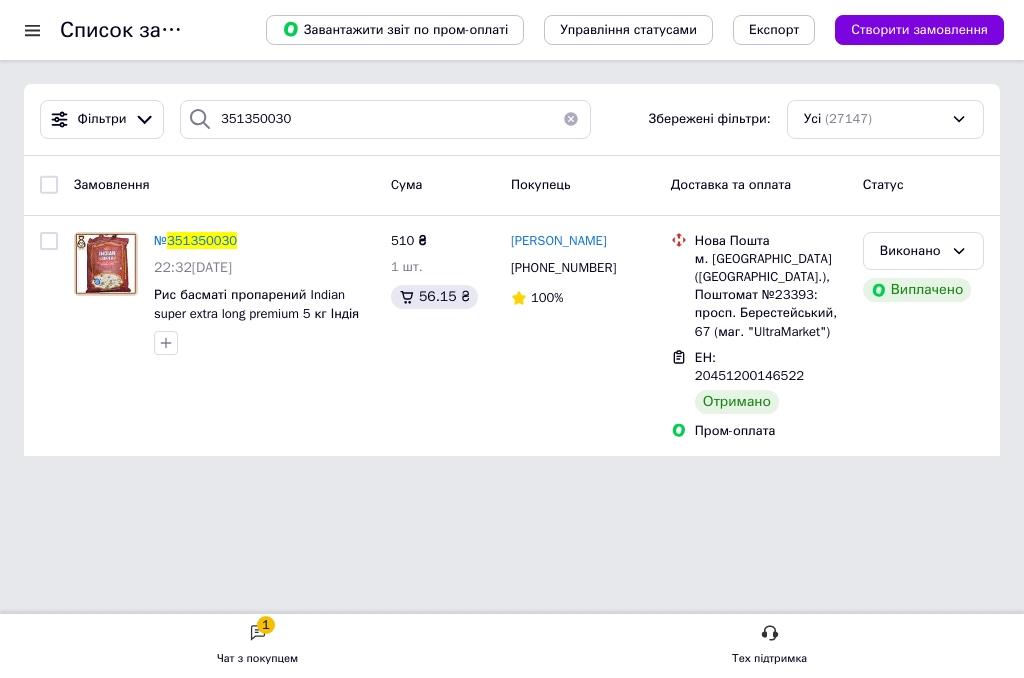 drag, startPoint x: 287, startPoint y: 120, endPoint x: 176, endPoint y: 118, distance: 111.01801 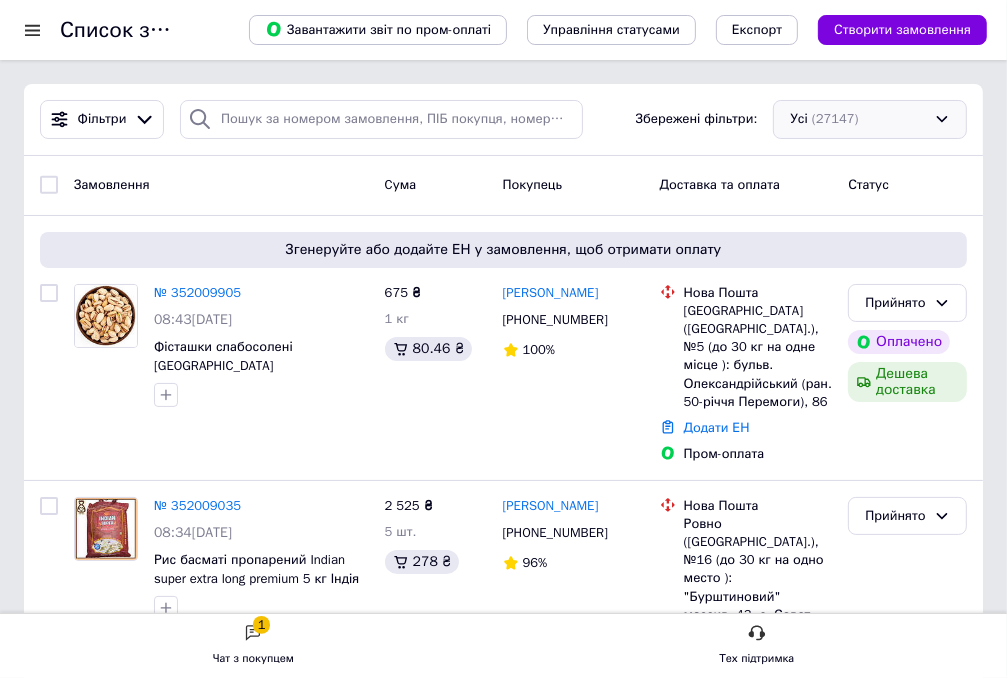 type 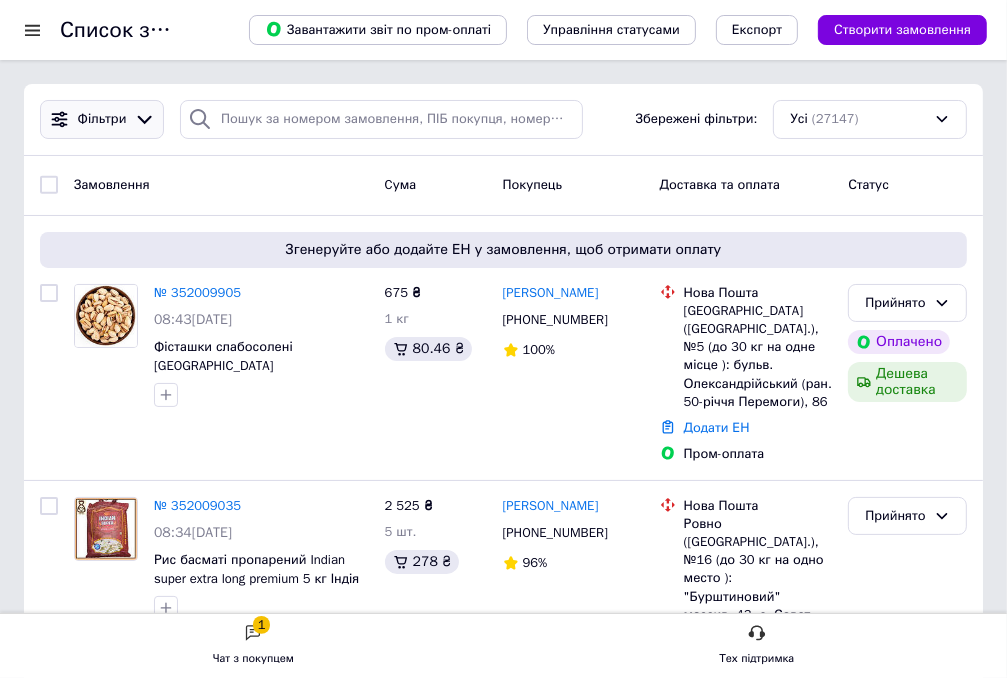 click on "Фільтри" at bounding box center [102, 119] 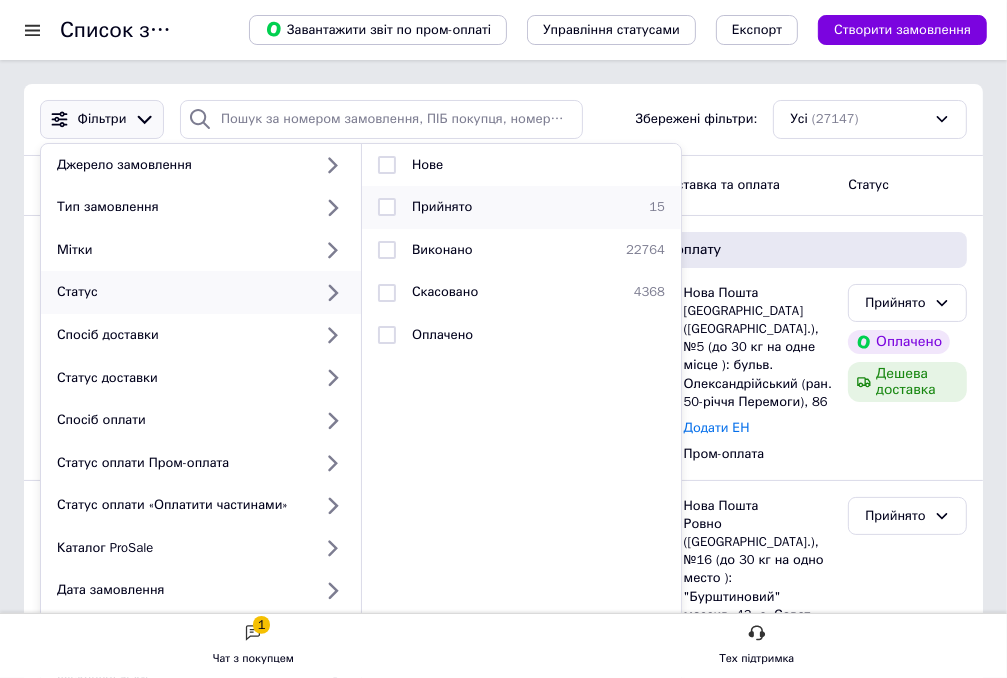 click at bounding box center [387, 207] 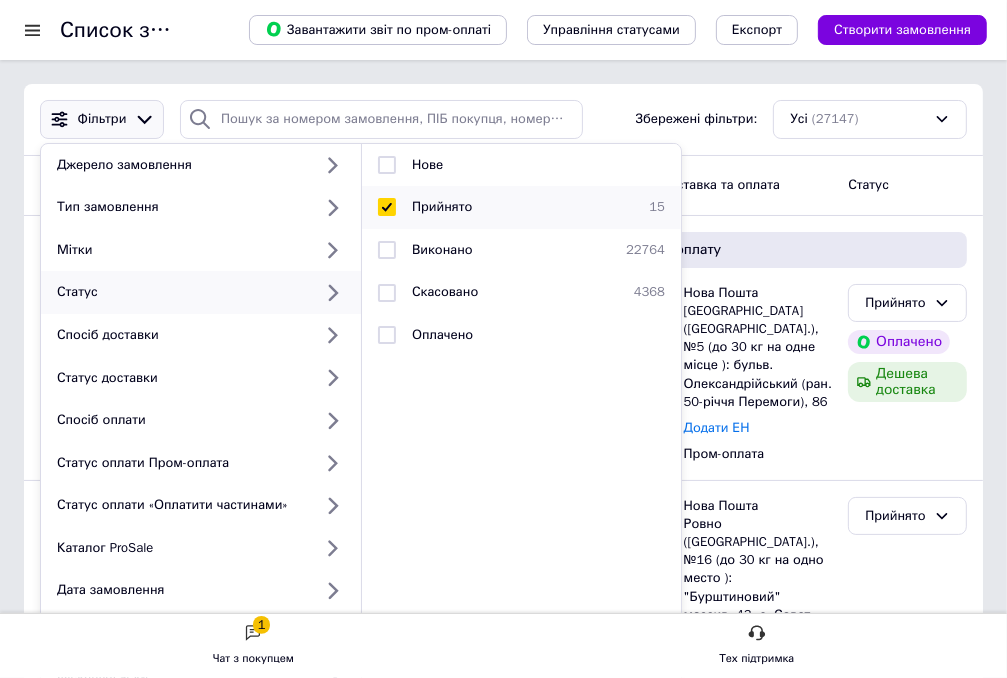 checkbox on "true" 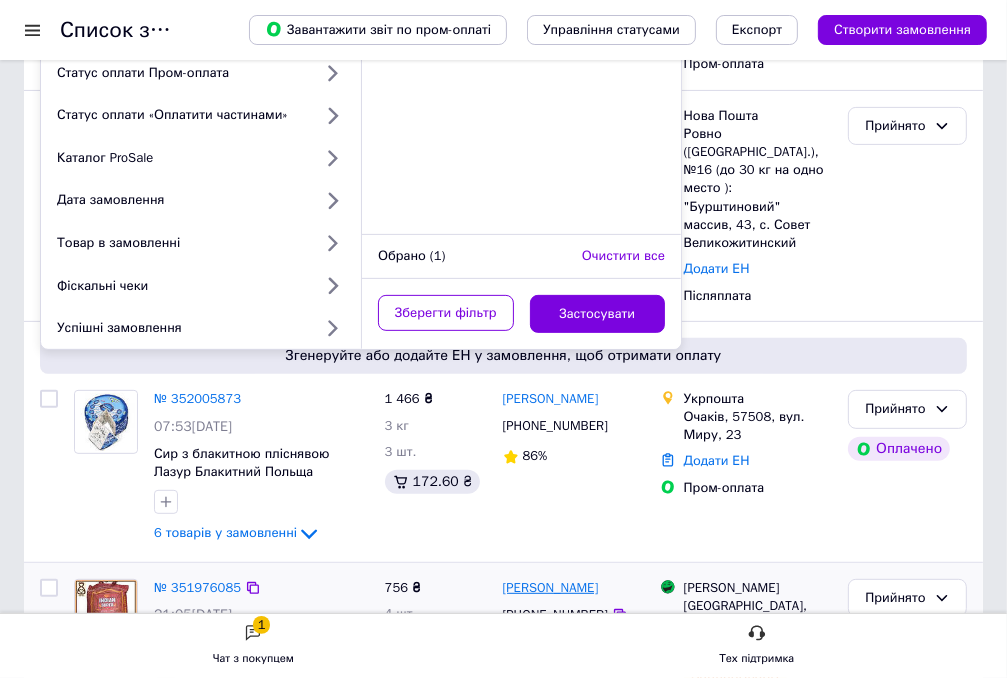 scroll, scrollTop: 400, scrollLeft: 0, axis: vertical 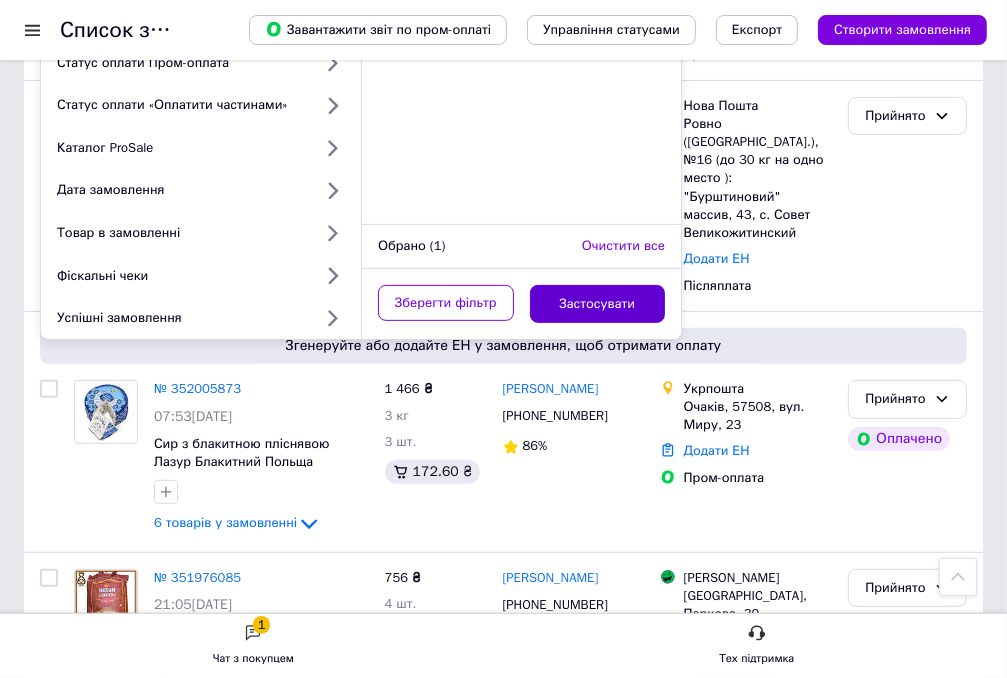 click on "Застосувати" at bounding box center [598, 304] 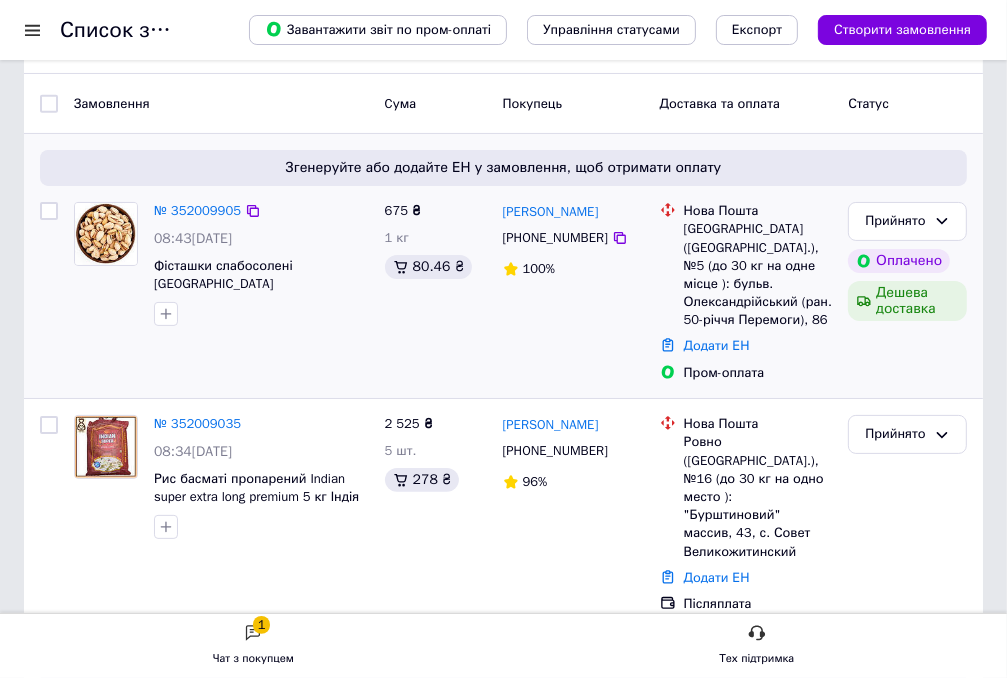 scroll, scrollTop: 200, scrollLeft: 0, axis: vertical 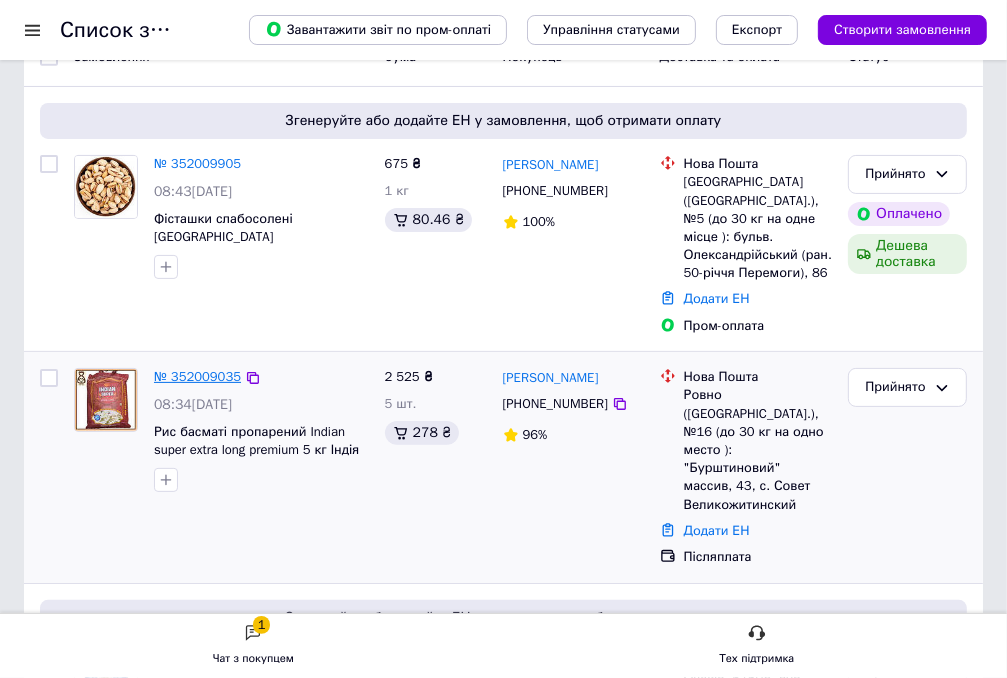 click on "№ 352009035" at bounding box center (197, 376) 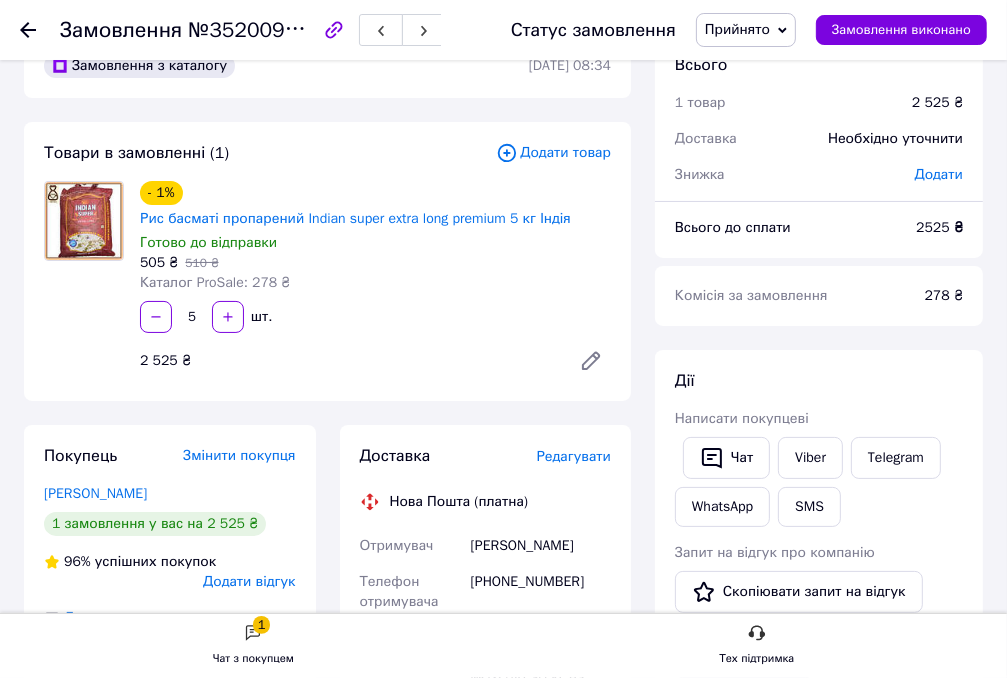 scroll, scrollTop: 100, scrollLeft: 0, axis: vertical 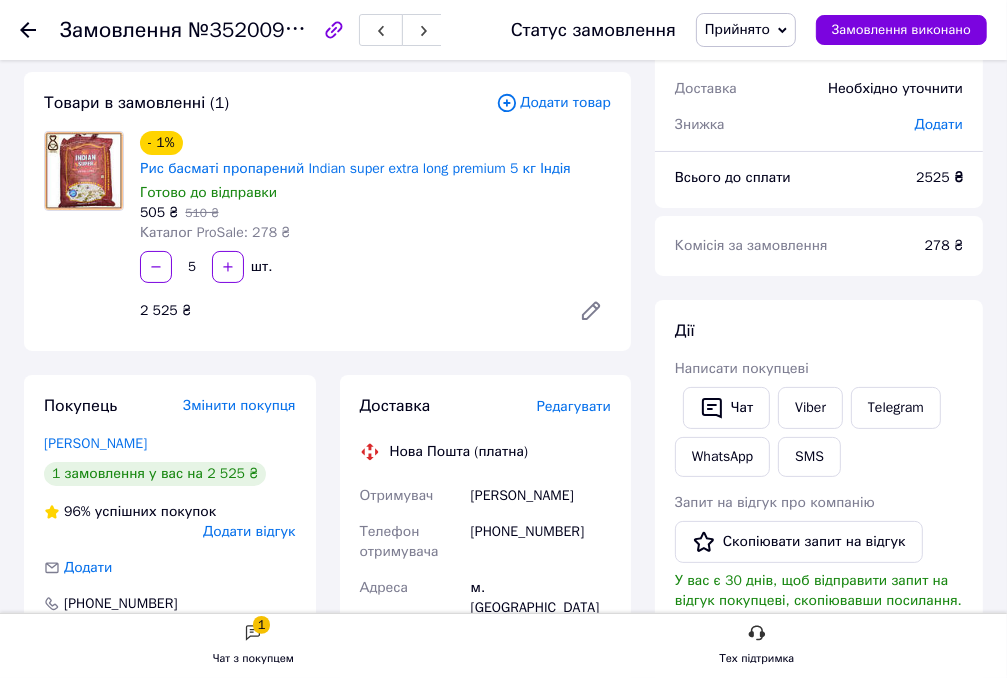 click 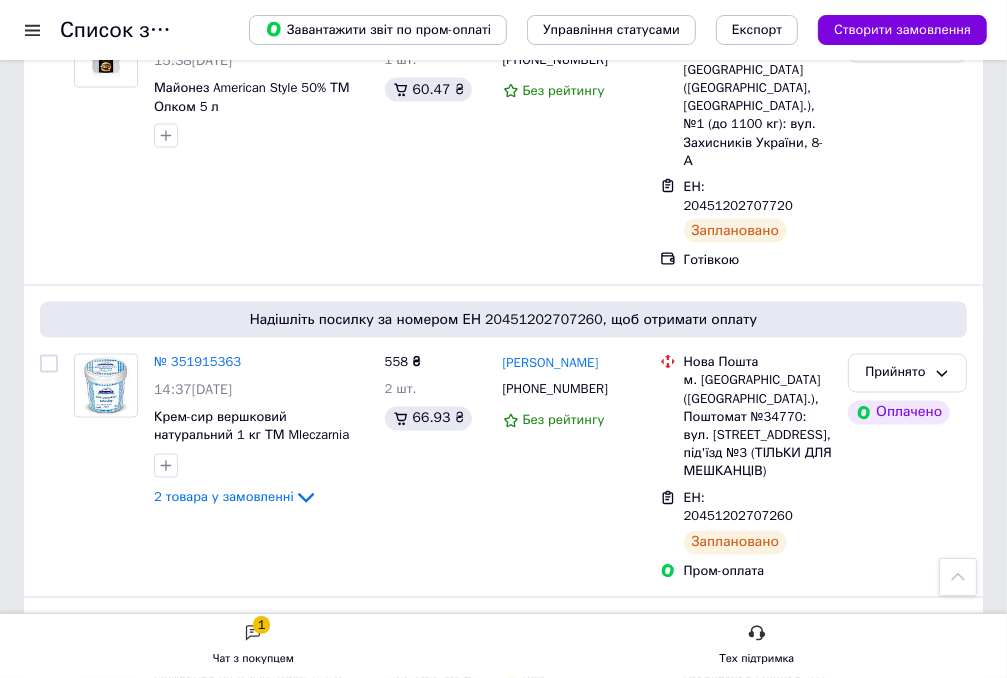 scroll, scrollTop: 2200, scrollLeft: 0, axis: vertical 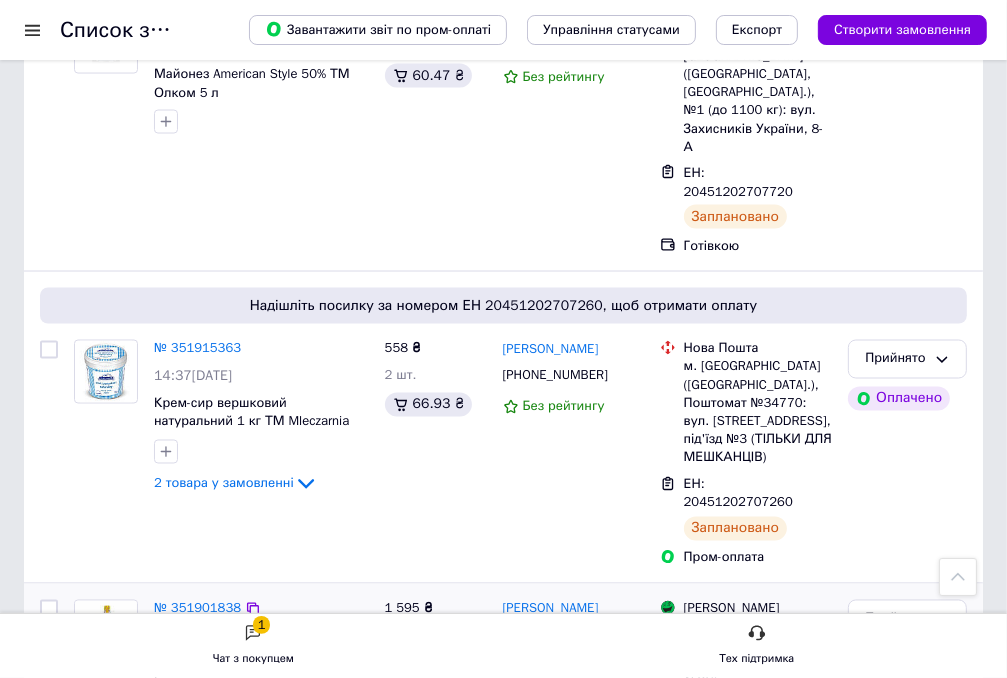 click on "№ 351901838" at bounding box center (197, 608) 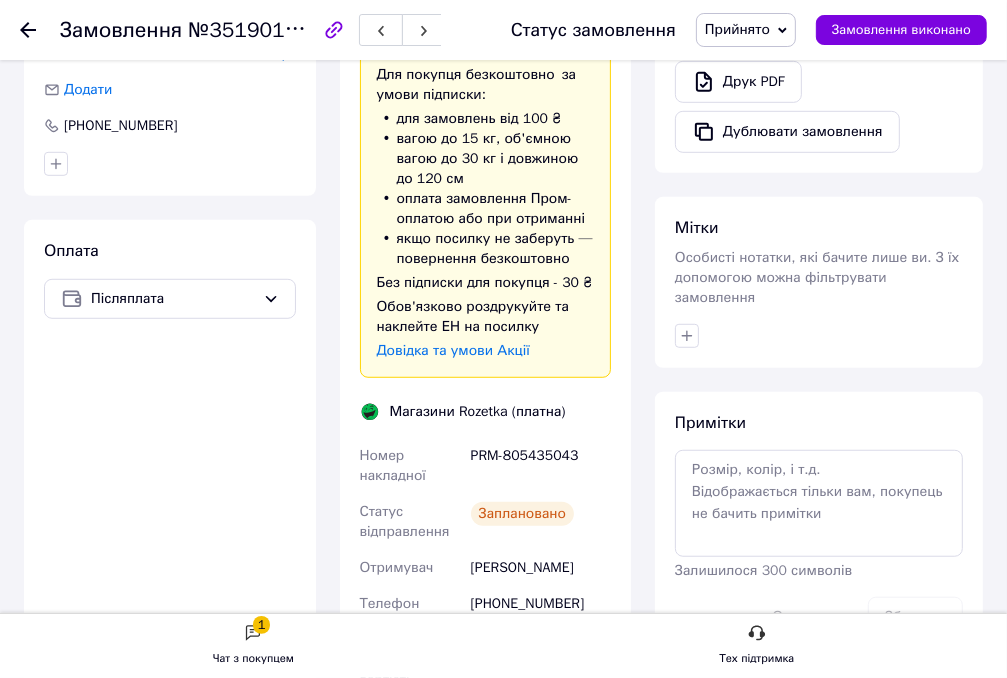 scroll, scrollTop: 654, scrollLeft: 0, axis: vertical 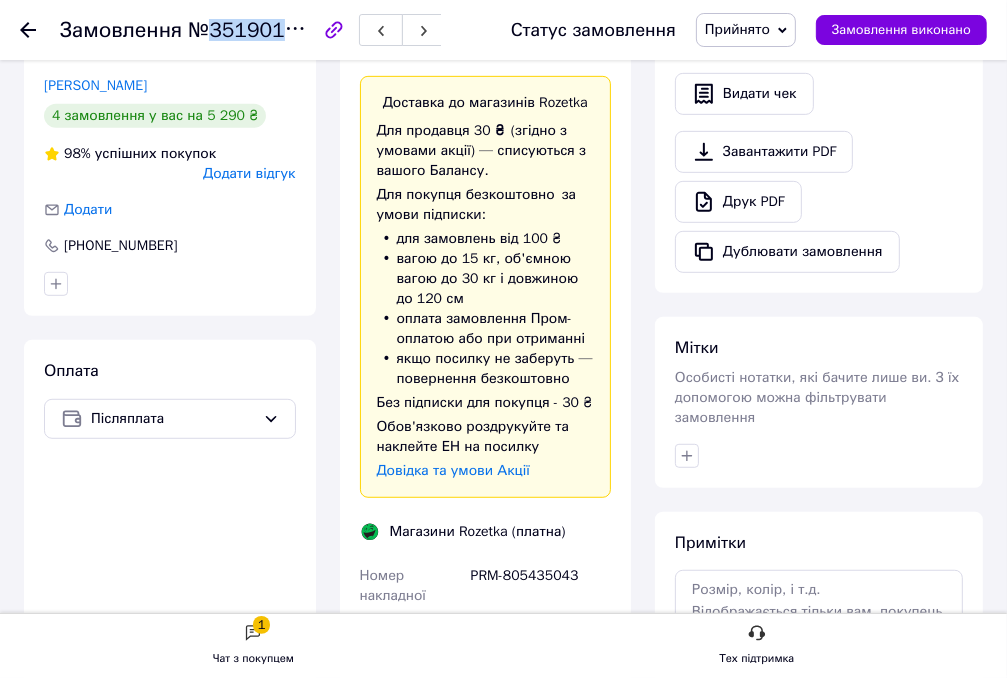 drag, startPoint x: 304, startPoint y: 30, endPoint x: 211, endPoint y: 31, distance: 93.00538 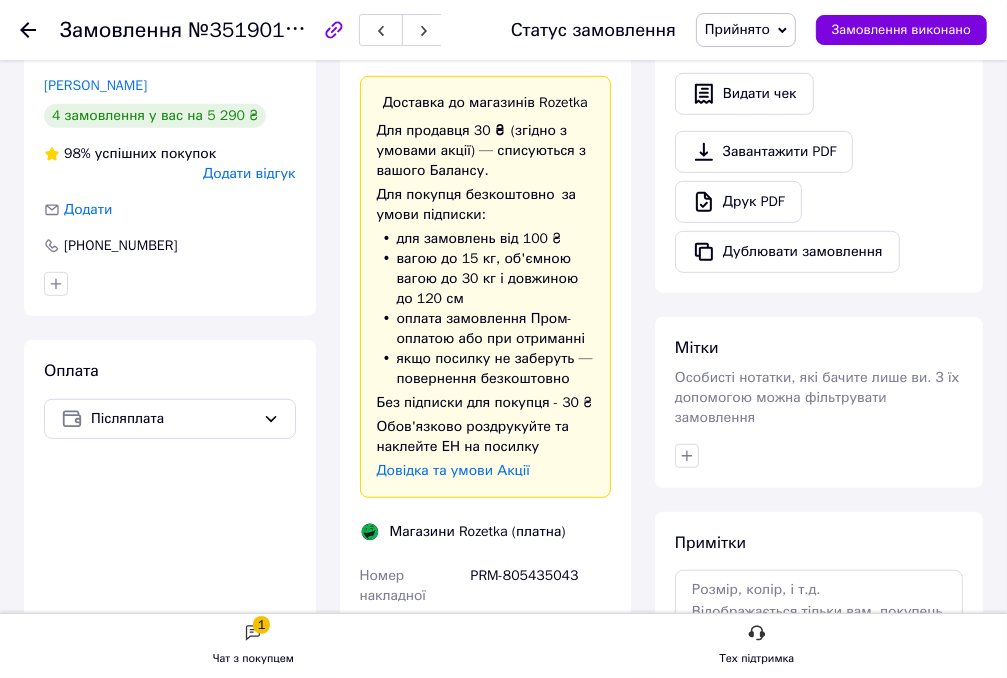 click 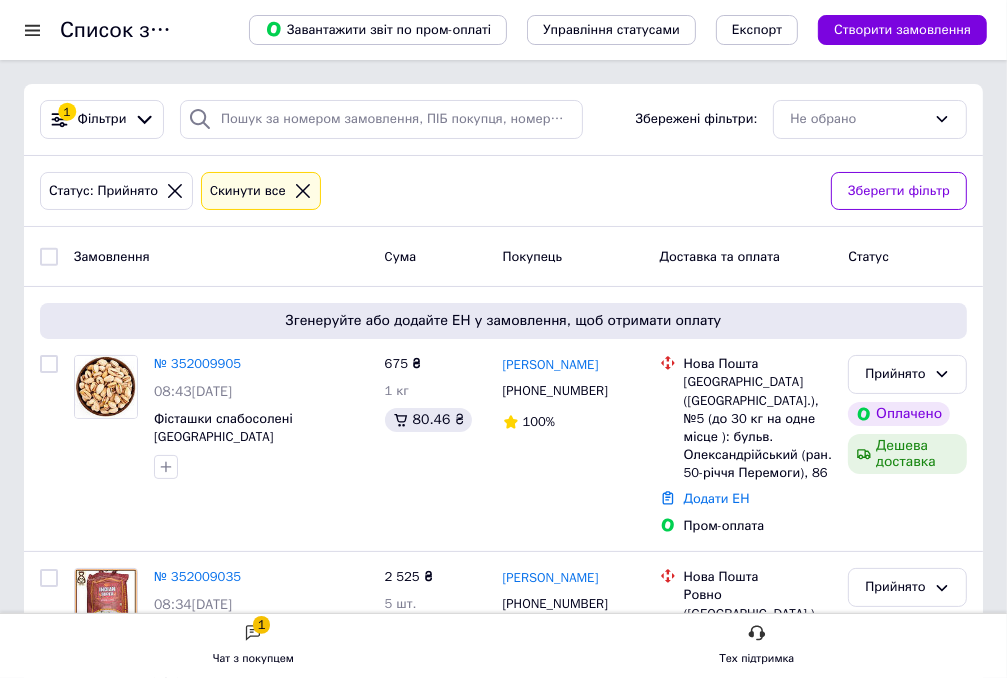 click on "1" at bounding box center [262, 625] 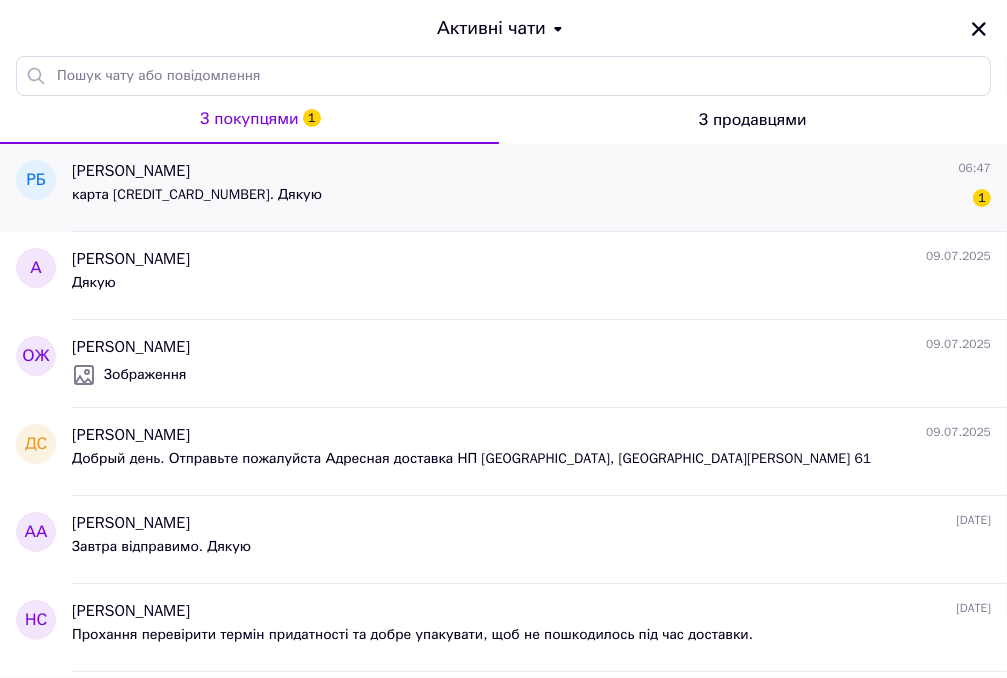 click on "карта [CREDIT_CARD_NUMBER]. Дякую" at bounding box center (197, 201) 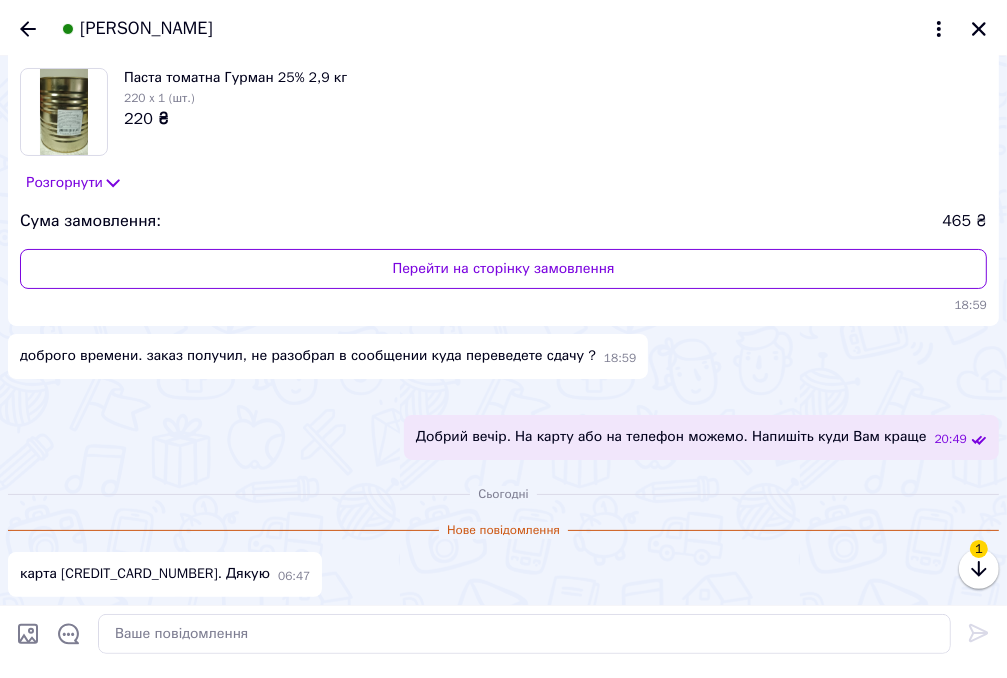 scroll, scrollTop: 395, scrollLeft: 0, axis: vertical 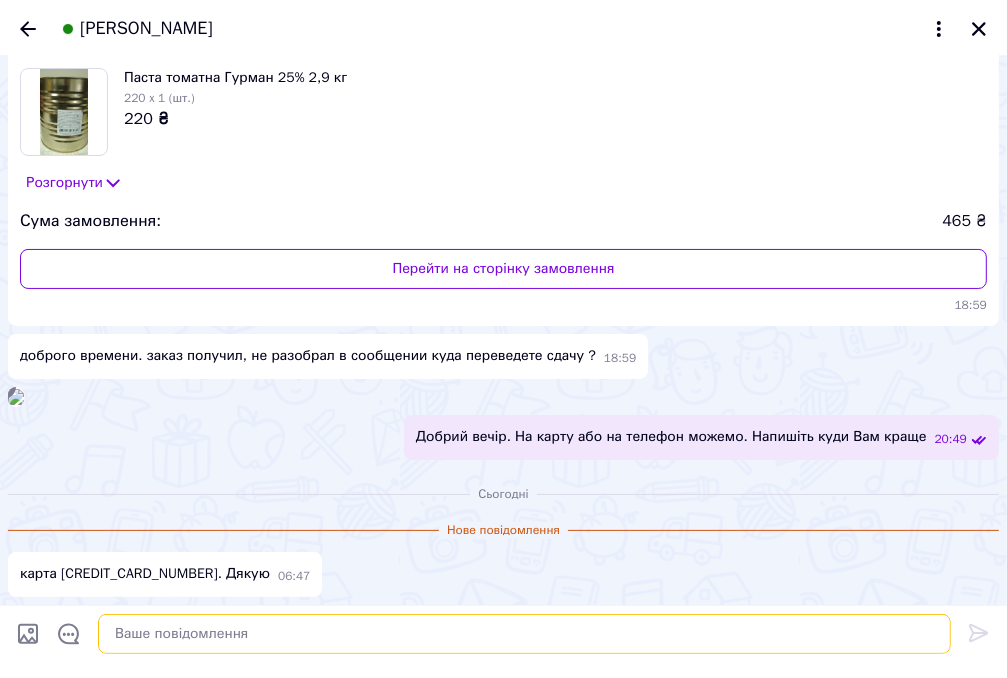 click at bounding box center [524, 634] 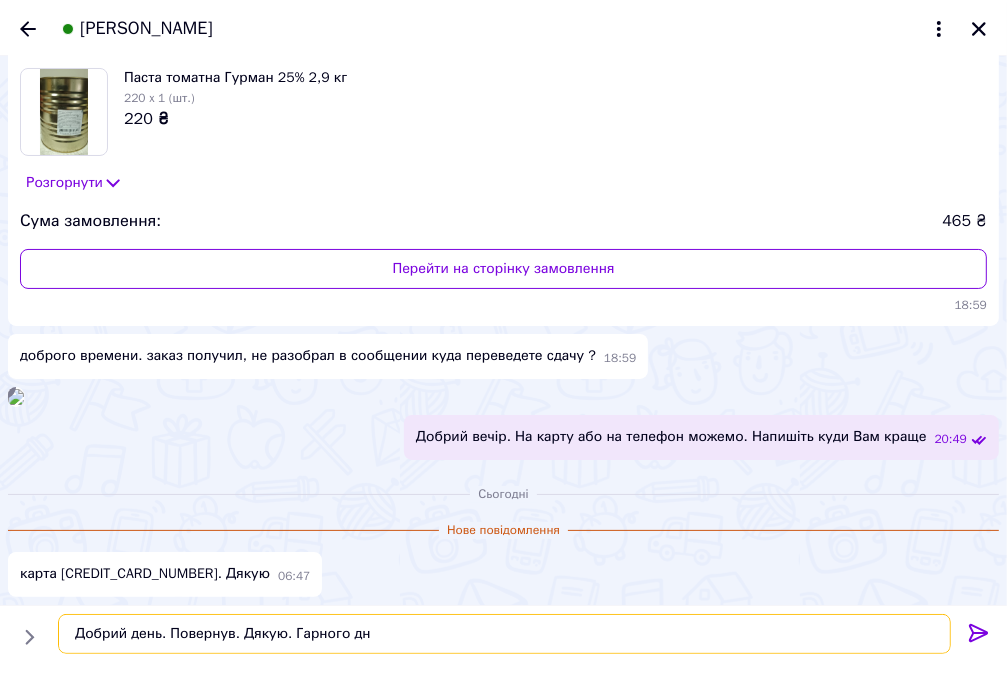 type on "Добрий день. Повернув. Дякую. Гарного дня" 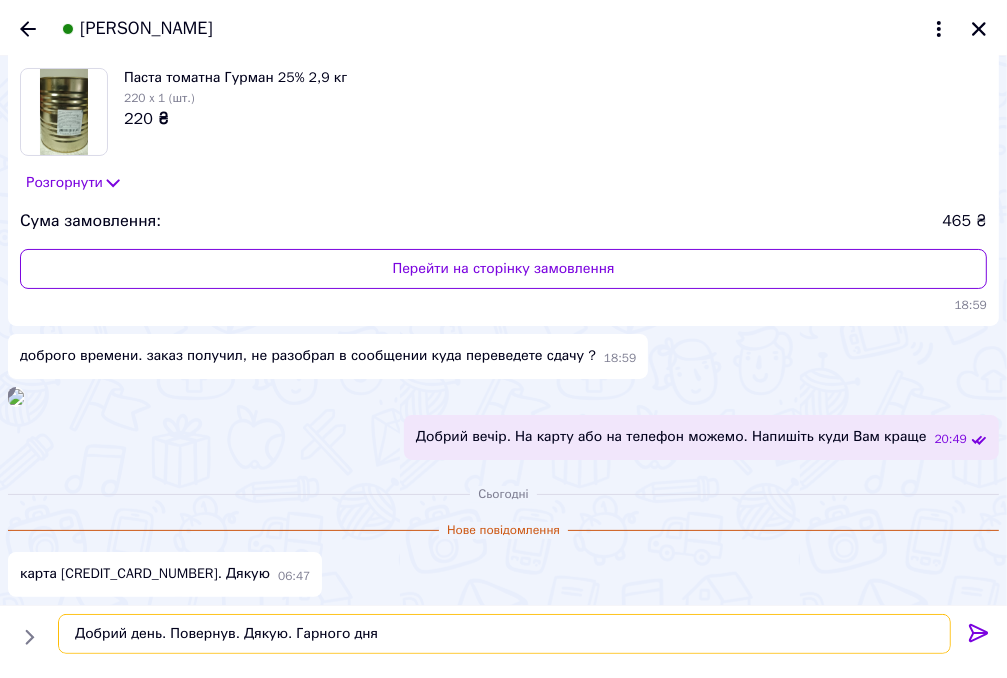 type 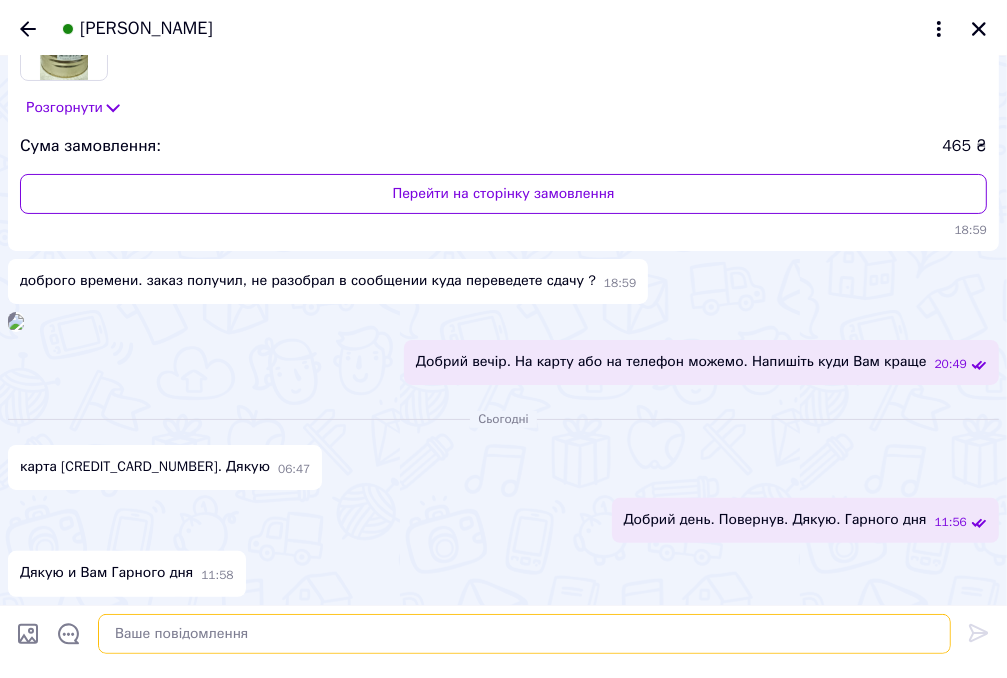 scroll, scrollTop: 469, scrollLeft: 0, axis: vertical 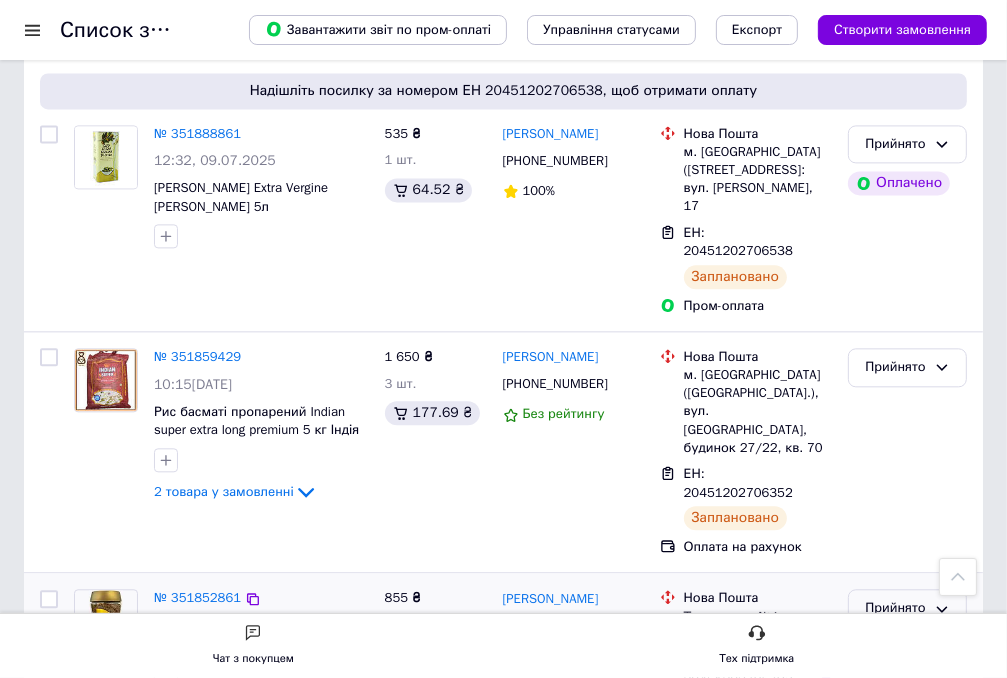 click on "Прийнято" at bounding box center (895, 608) 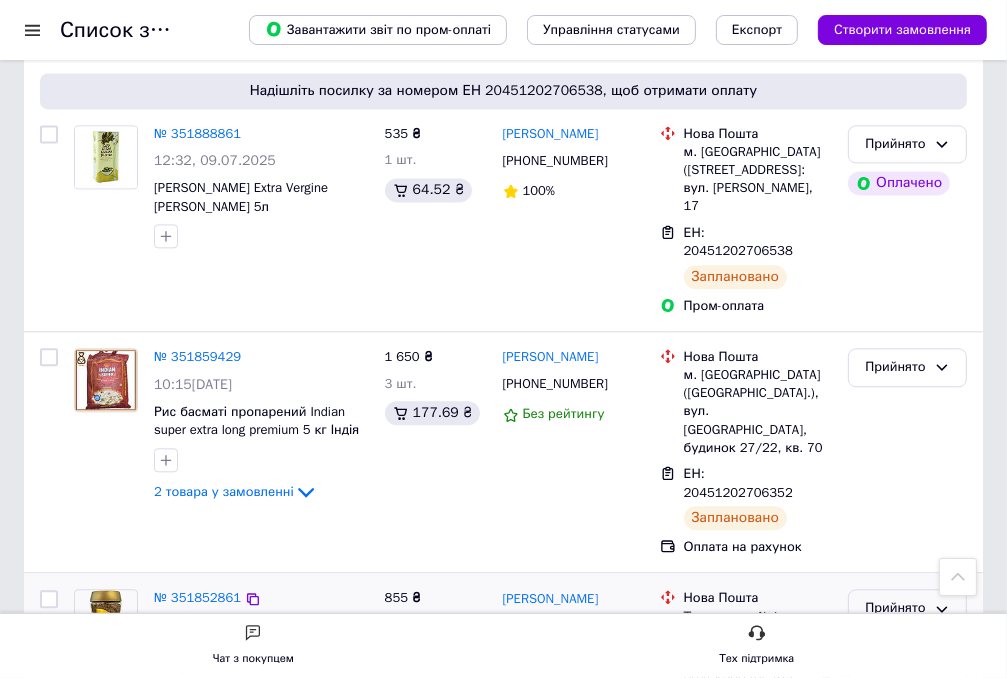 click on "Виконано" at bounding box center (907, 650) 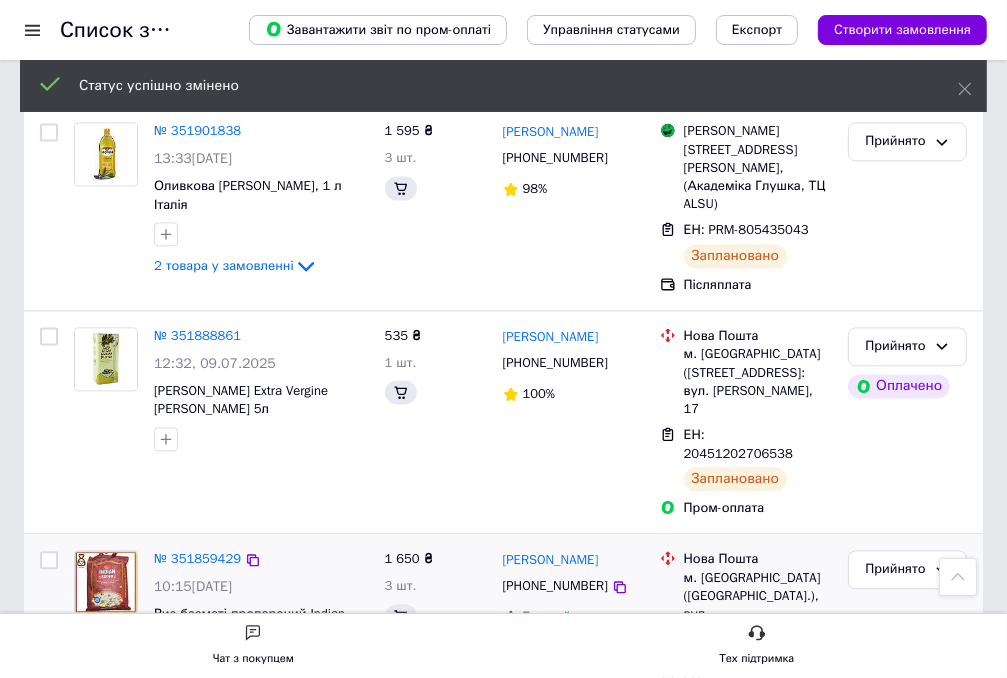 scroll, scrollTop: 2872, scrollLeft: 0, axis: vertical 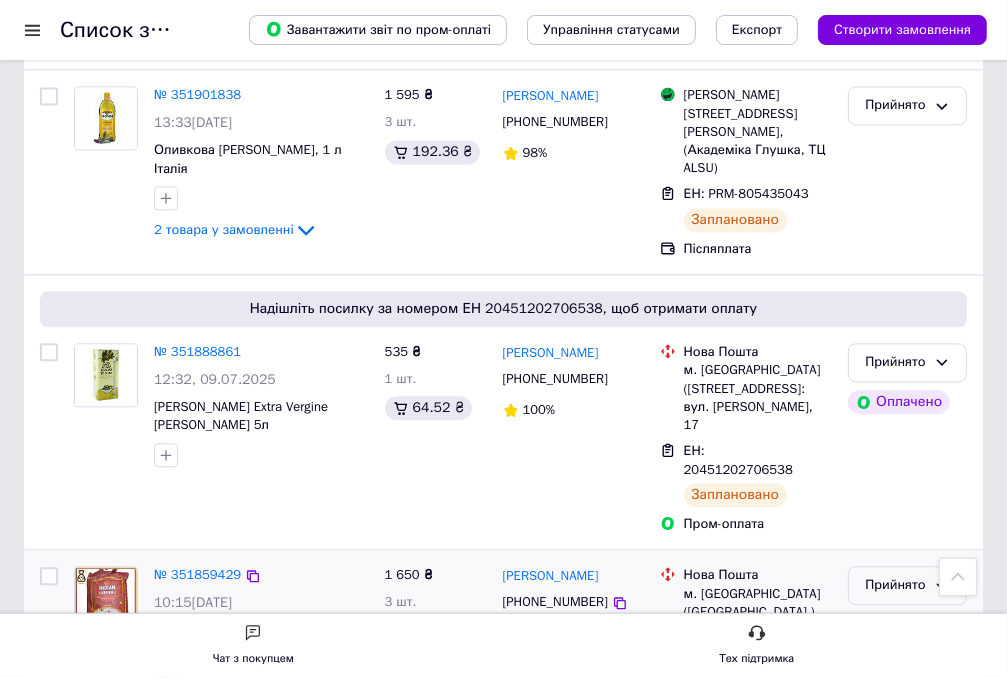 click on "Прийнято" at bounding box center (895, 585) 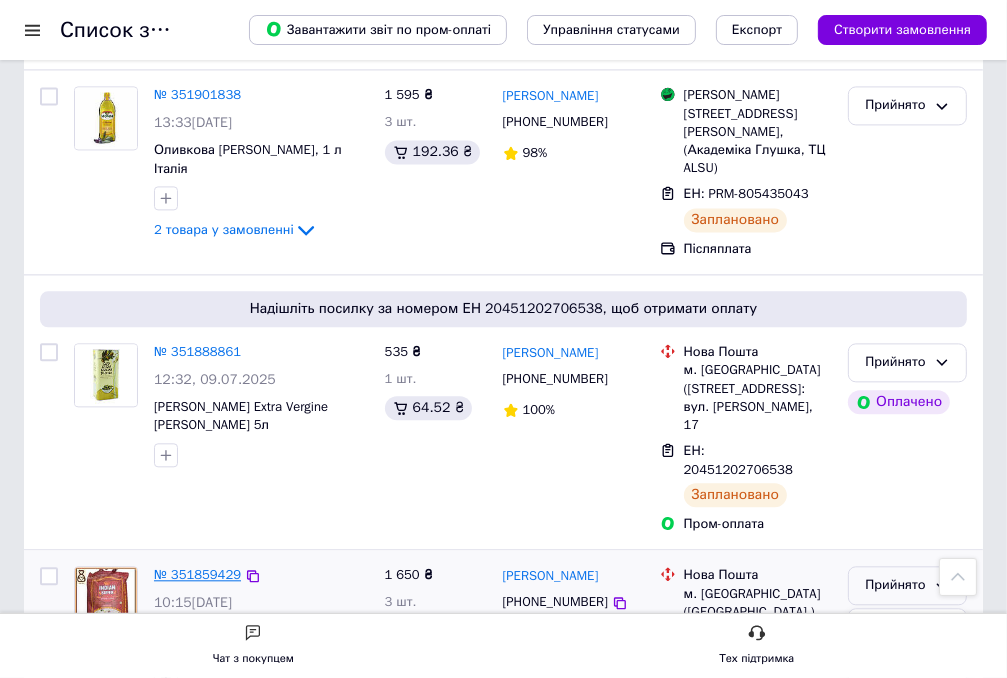 click on "№ 351859429" at bounding box center (197, 574) 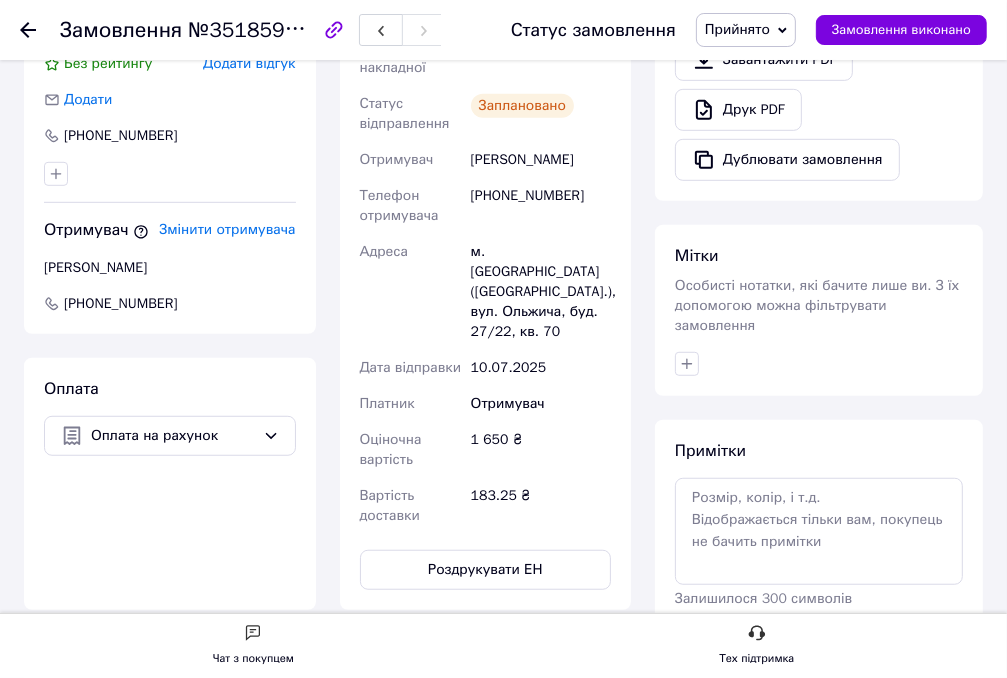 scroll, scrollTop: 709, scrollLeft: 0, axis: vertical 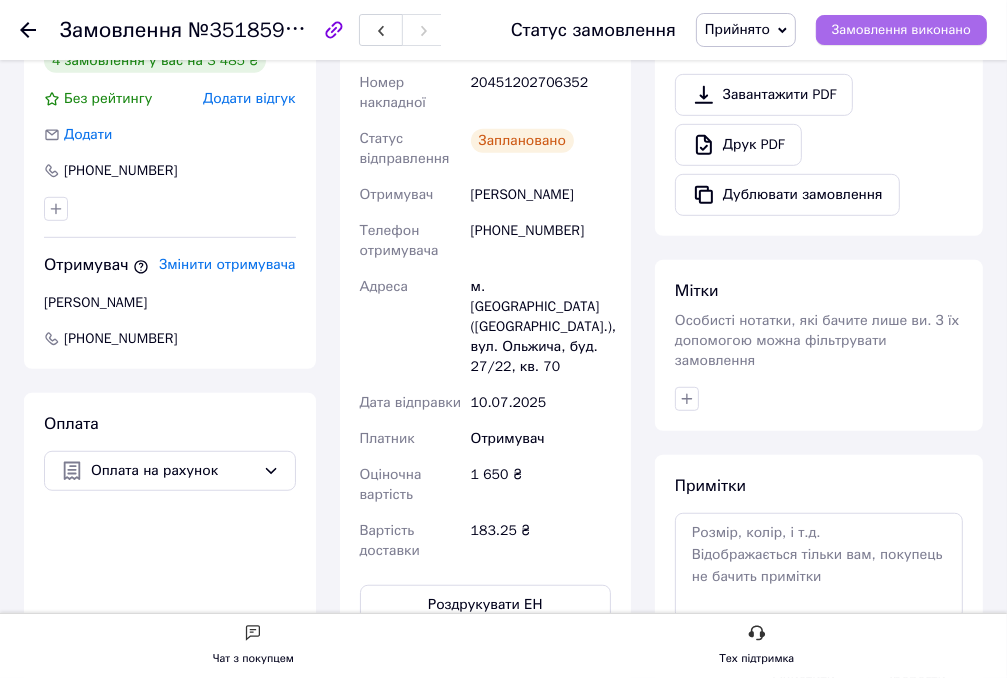 click on "Замовлення виконано" at bounding box center (901, 30) 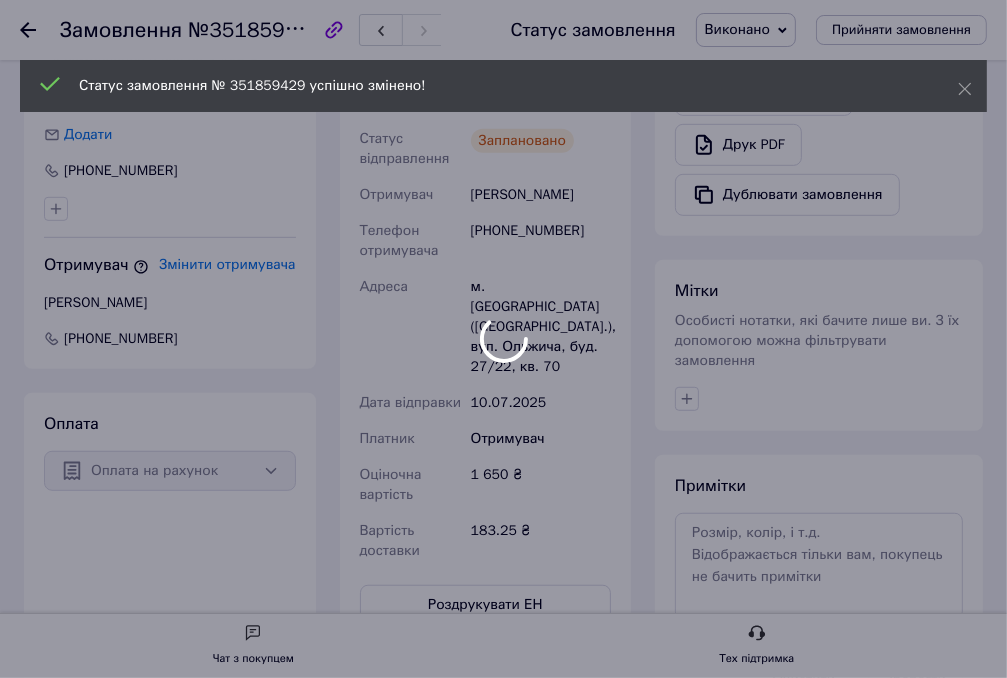 click at bounding box center (503, 339) 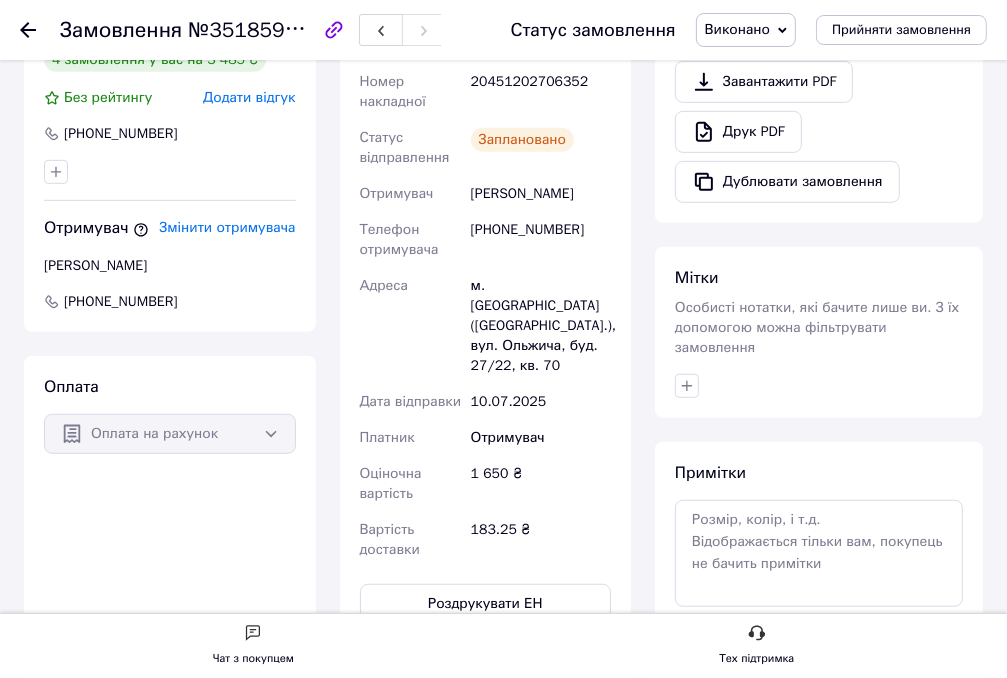 click 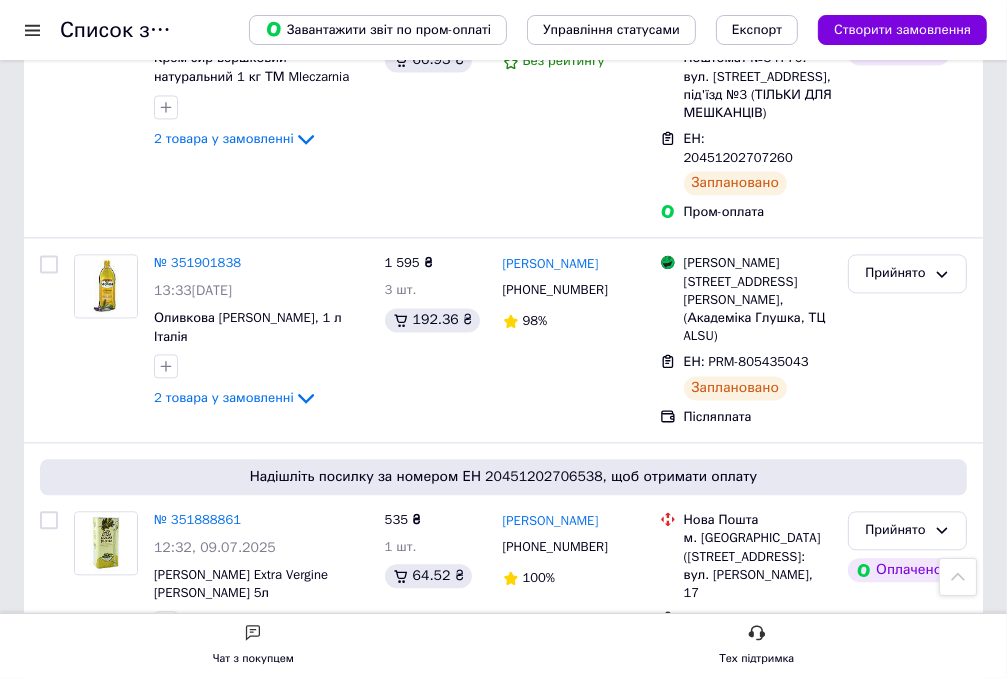 scroll, scrollTop: 2604, scrollLeft: 0, axis: vertical 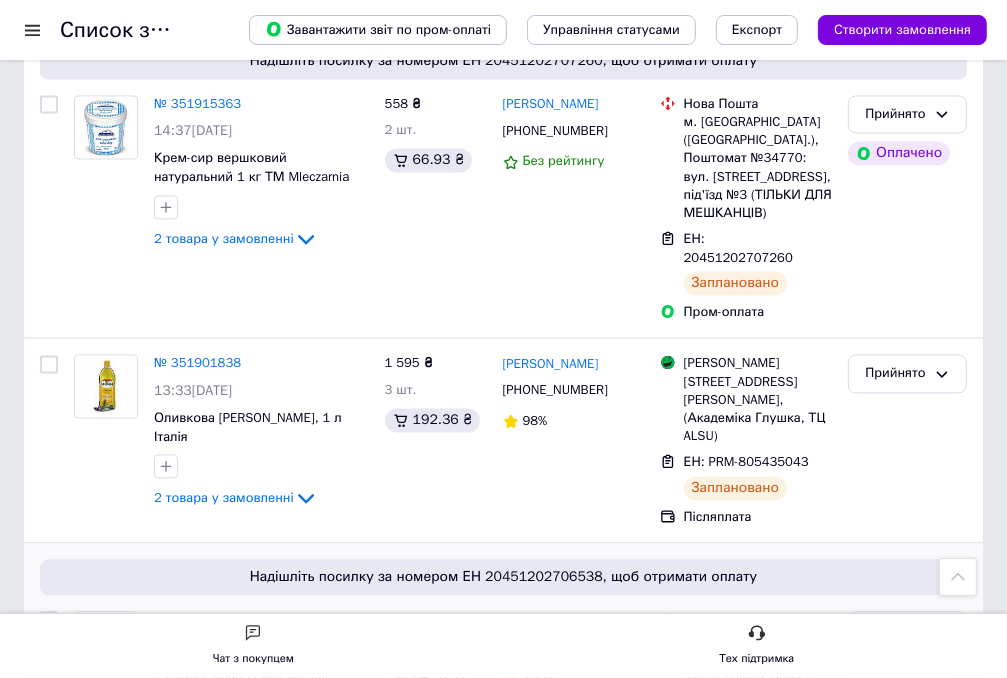 click on "Прийнято" at bounding box center (895, 630) 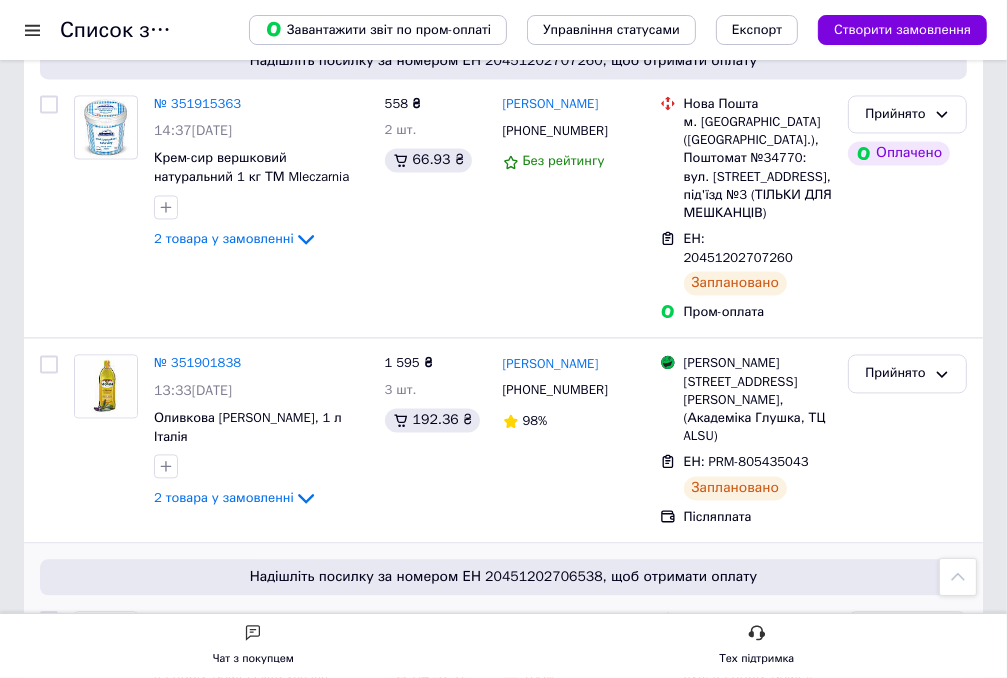click on "Виконано" at bounding box center (907, 672) 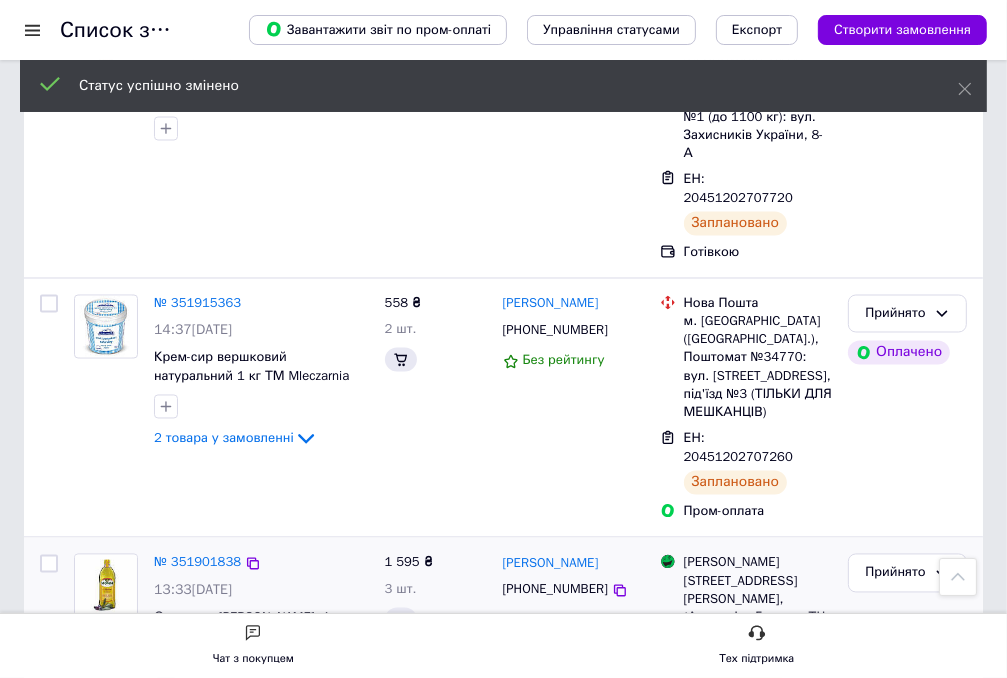 scroll, scrollTop: 2404, scrollLeft: 0, axis: vertical 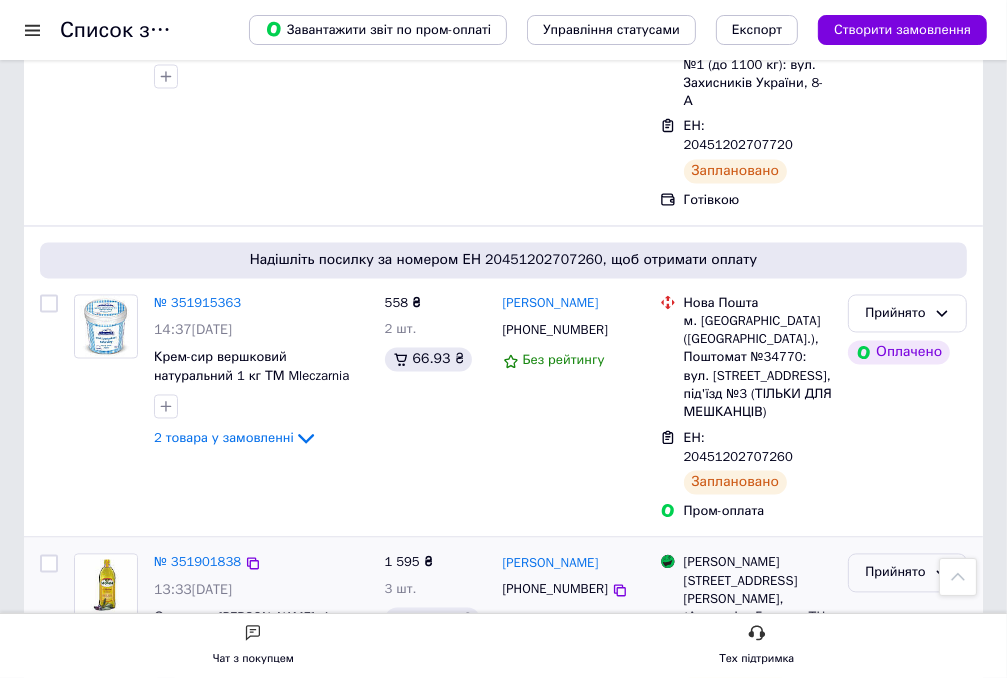 click on "Прийнято" at bounding box center (895, 573) 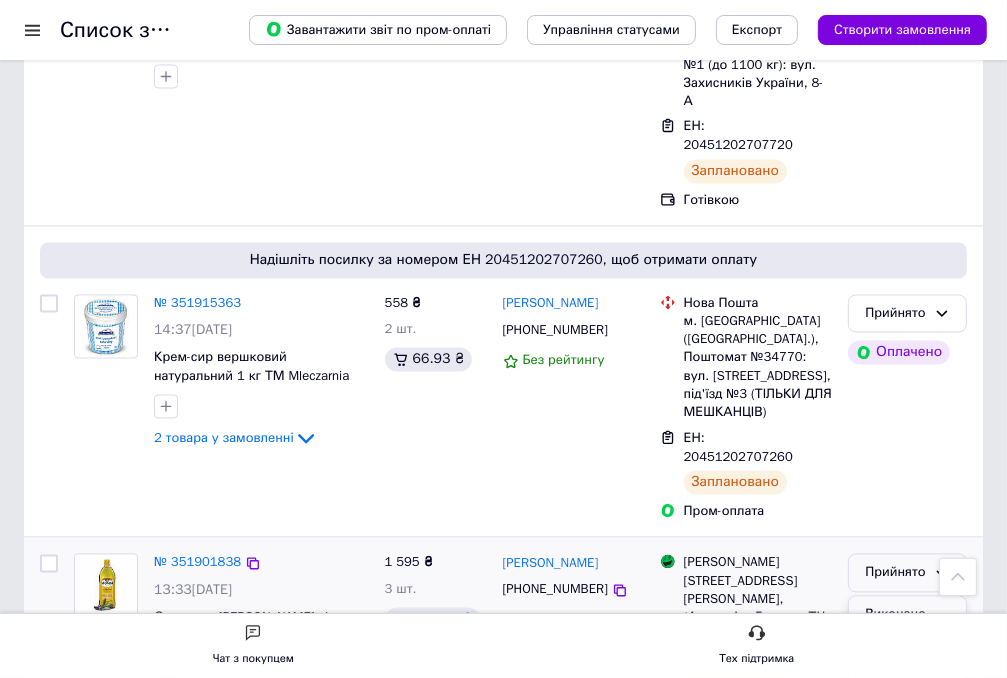 click on "Виконано" at bounding box center [907, 615] 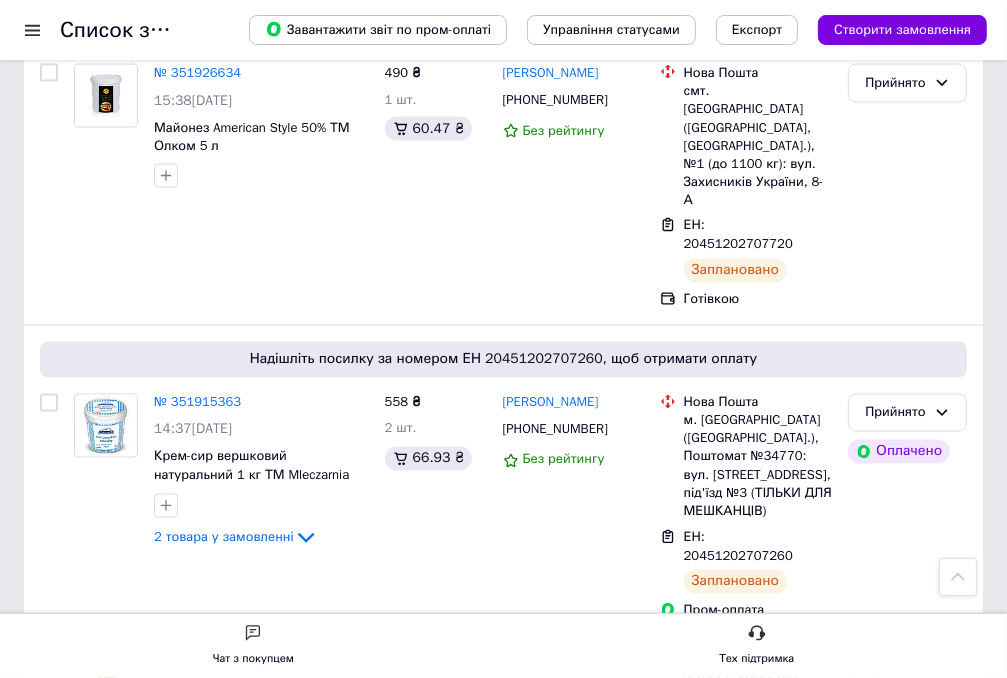 scroll, scrollTop: 2204, scrollLeft: 0, axis: vertical 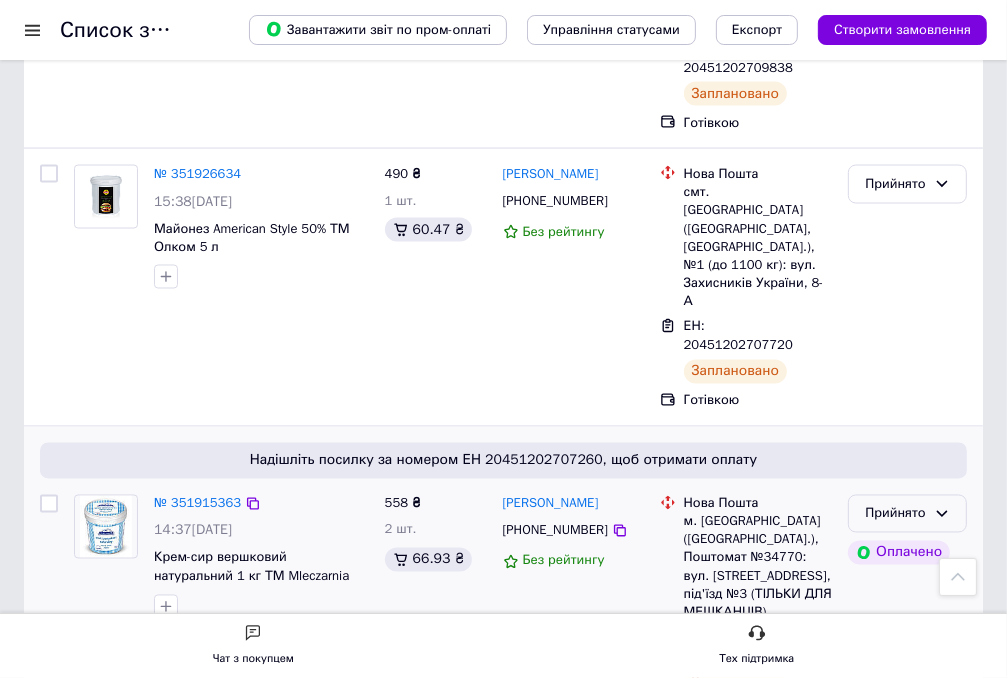 click on "Прийнято" at bounding box center [895, 514] 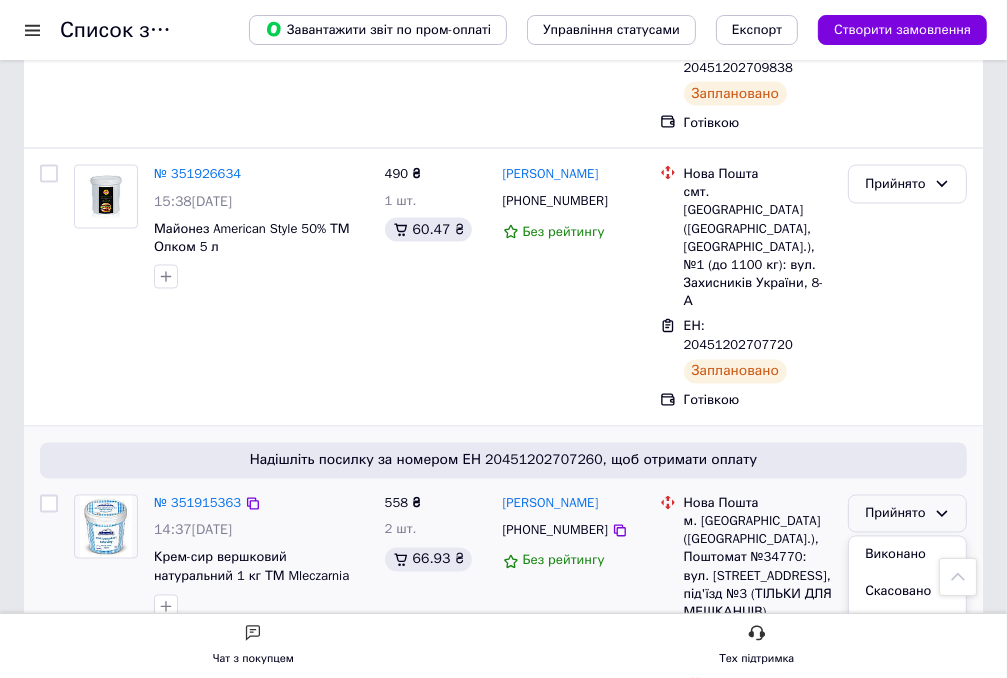 drag, startPoint x: 879, startPoint y: 276, endPoint x: 847, endPoint y: 274, distance: 32.06244 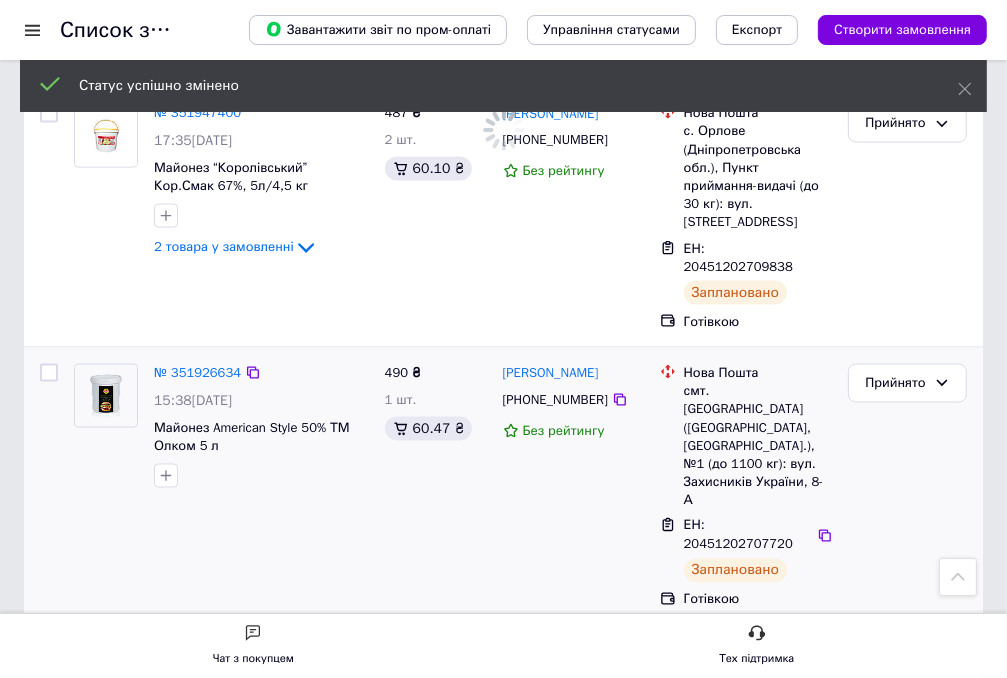 scroll, scrollTop: 2004, scrollLeft: 0, axis: vertical 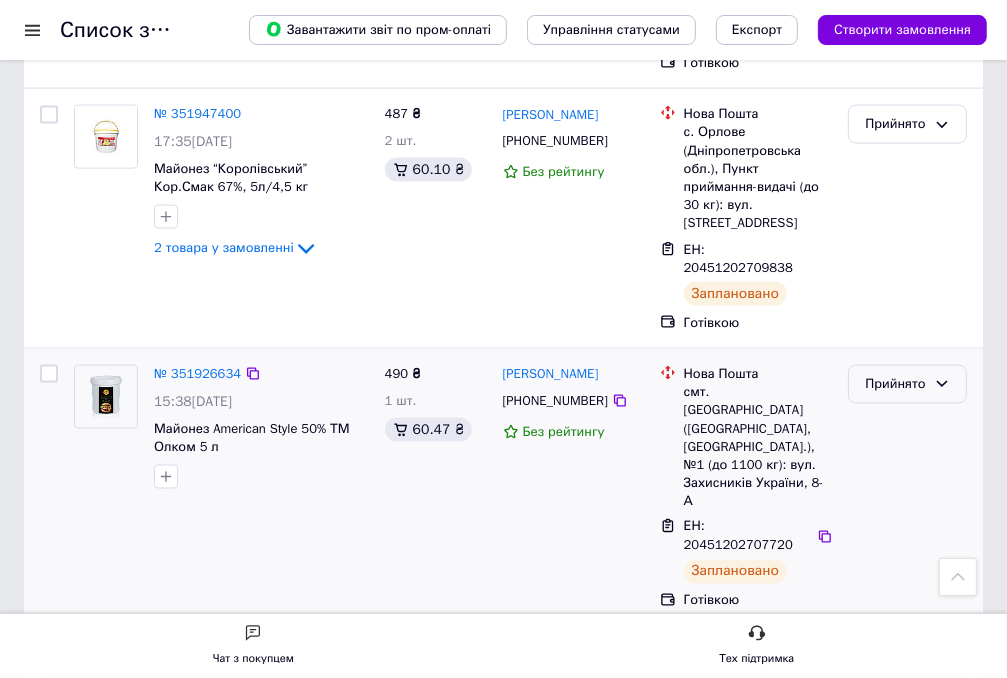 click on "Прийнято" at bounding box center [895, 384] 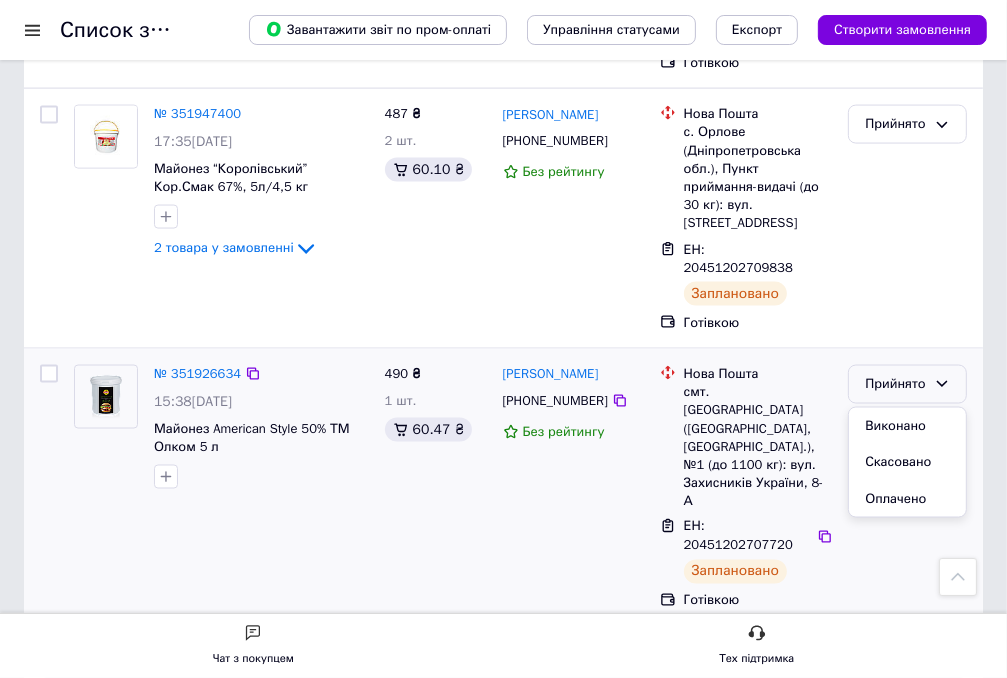 drag, startPoint x: 879, startPoint y: 219, endPoint x: 843, endPoint y: 222, distance: 36.124783 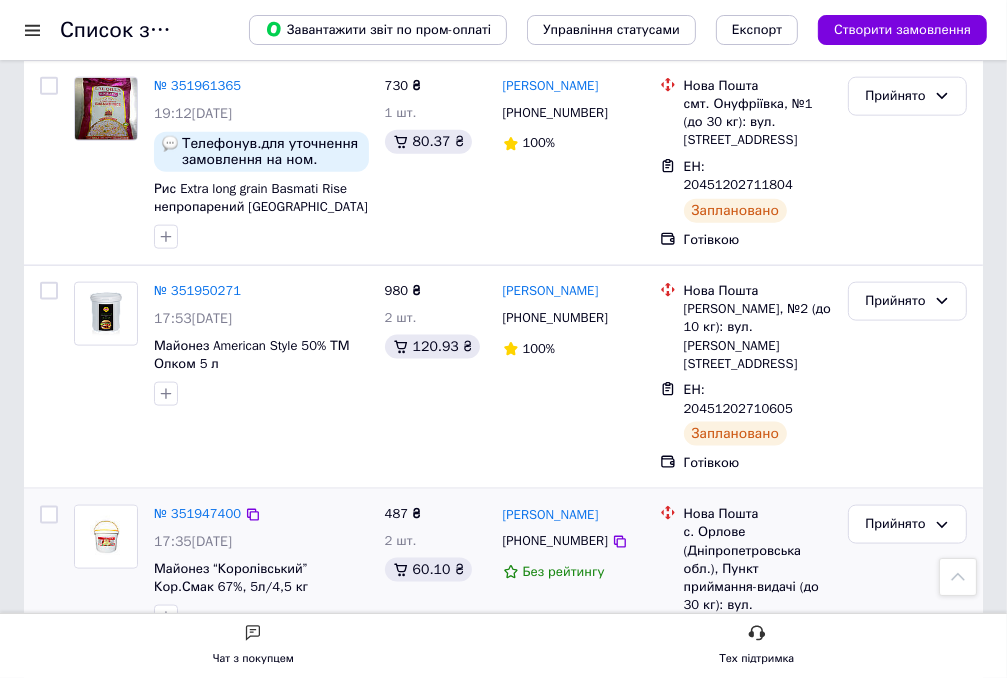 scroll, scrollTop: 1504, scrollLeft: 0, axis: vertical 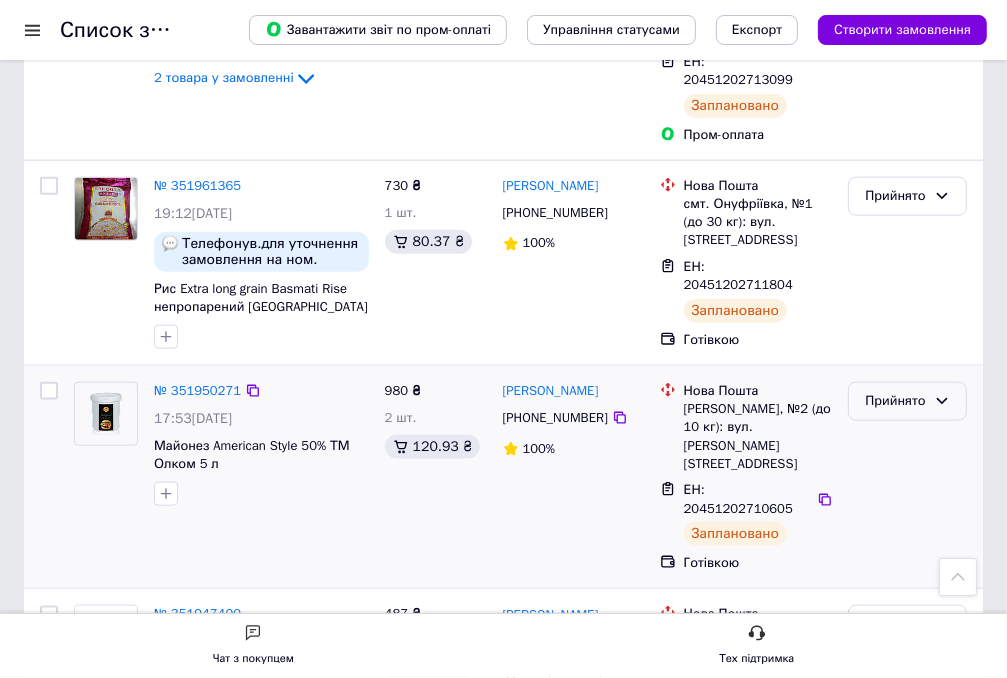 click on "Прийнято" at bounding box center [895, 401] 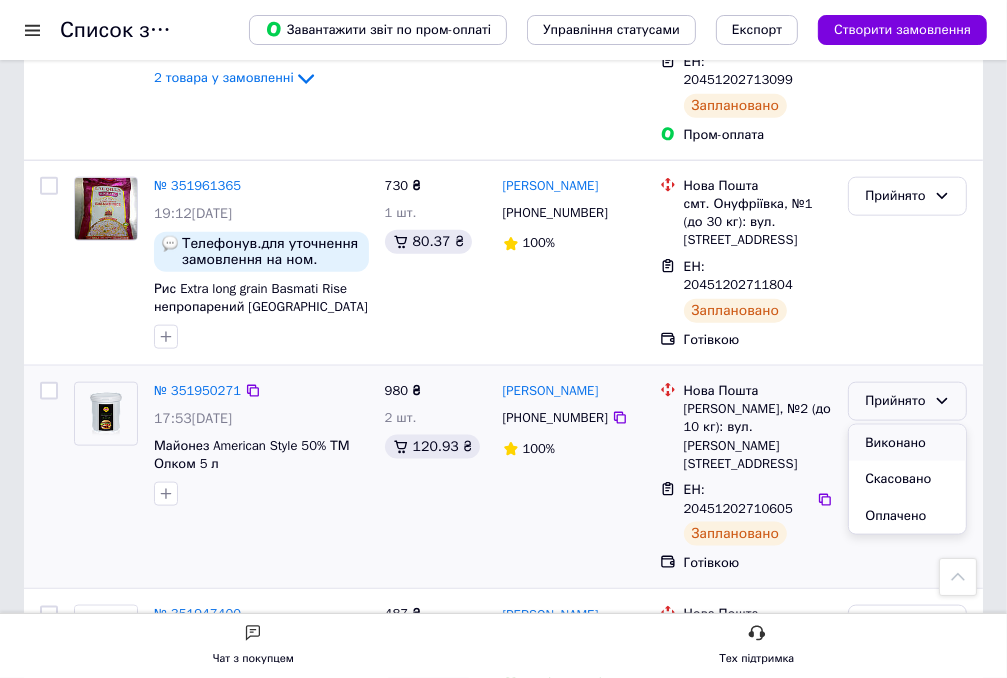 click on "Виконано" at bounding box center (907, 443) 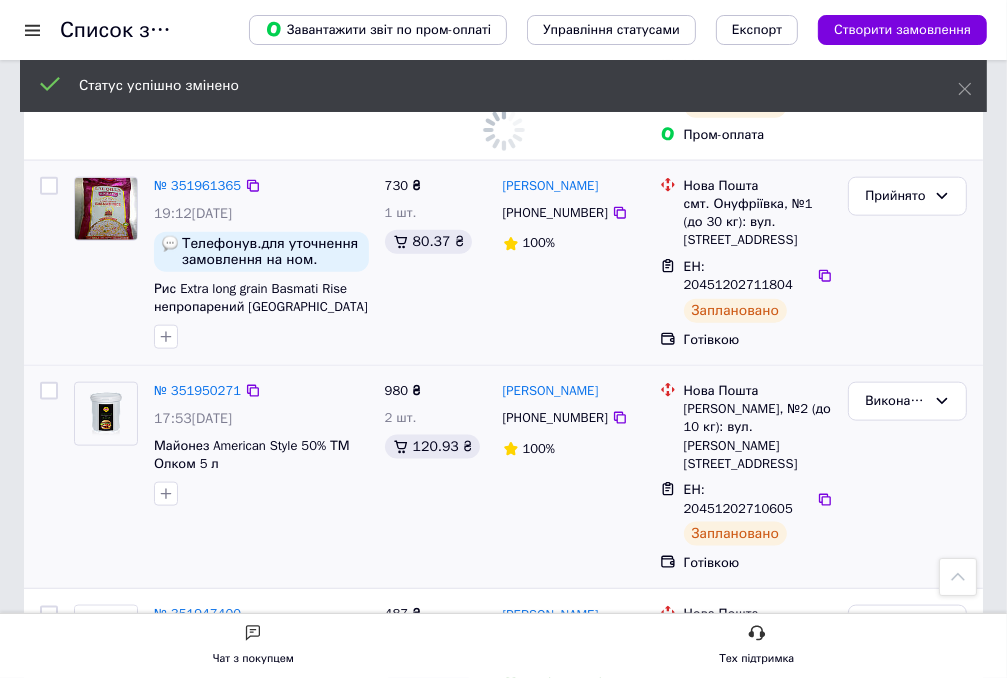scroll, scrollTop: 1304, scrollLeft: 0, axis: vertical 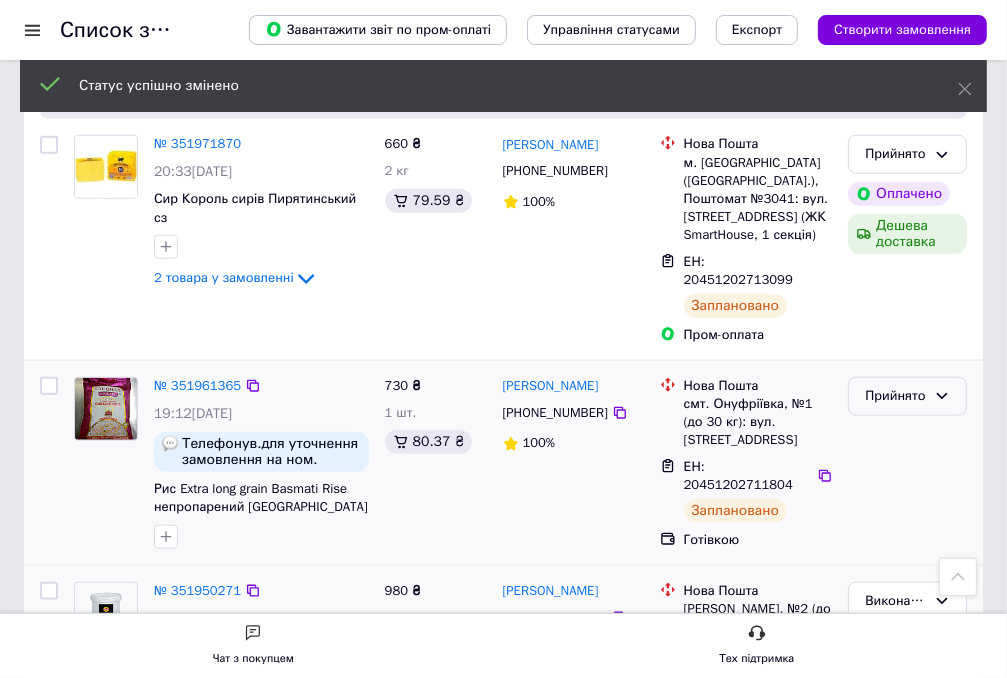 click on "Прийнято" at bounding box center [895, 396] 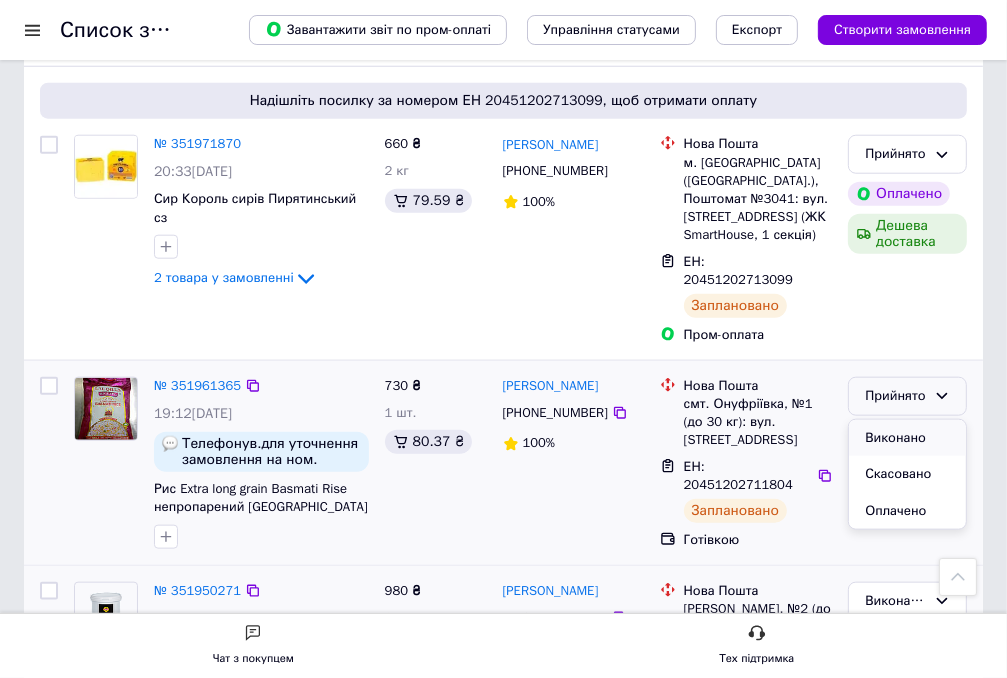 click on "Виконано" at bounding box center [907, 438] 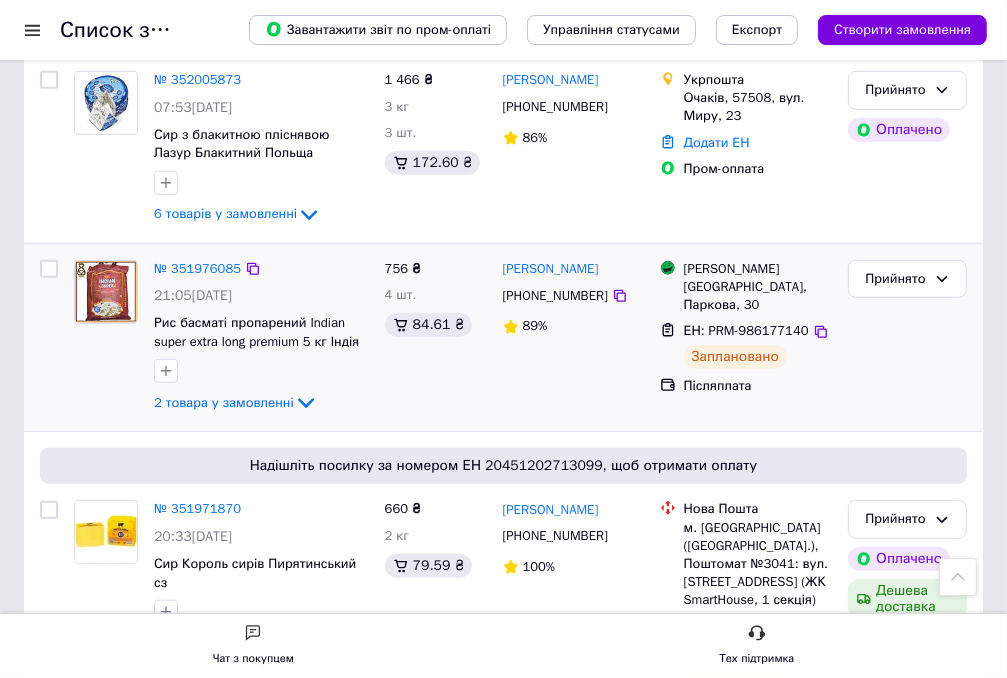 scroll, scrollTop: 904, scrollLeft: 0, axis: vertical 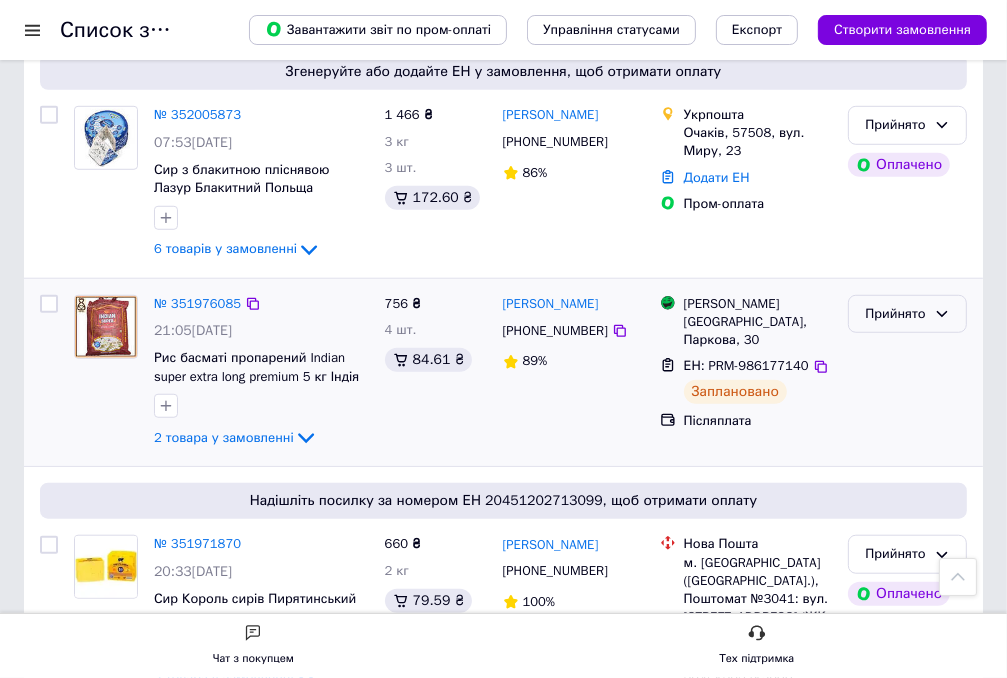 click on "Прийнято" at bounding box center (895, 314) 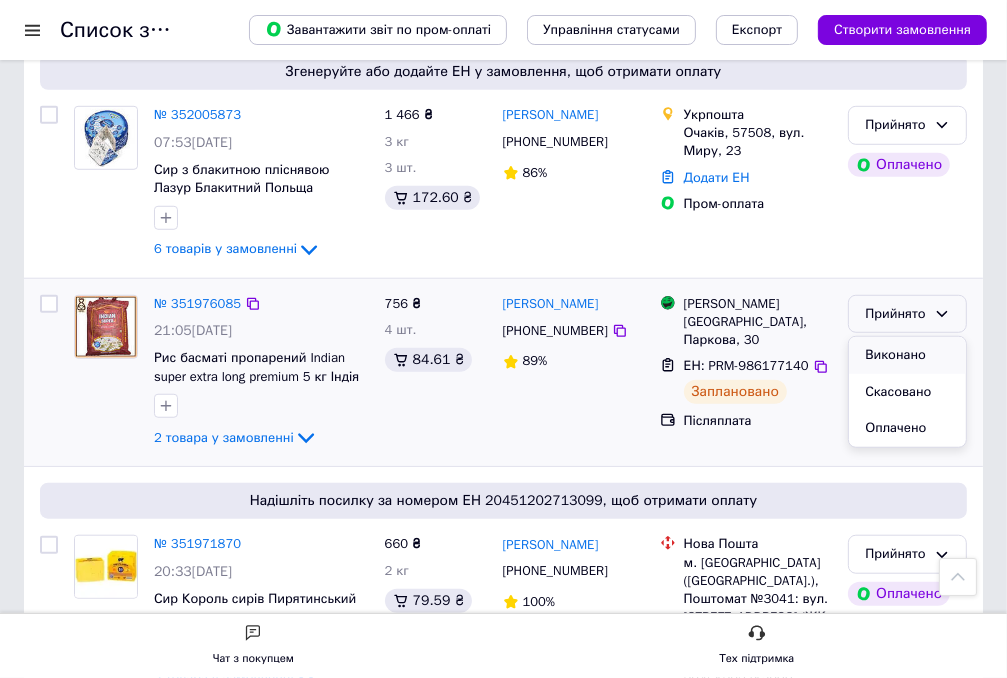 click on "Виконано" at bounding box center [907, 355] 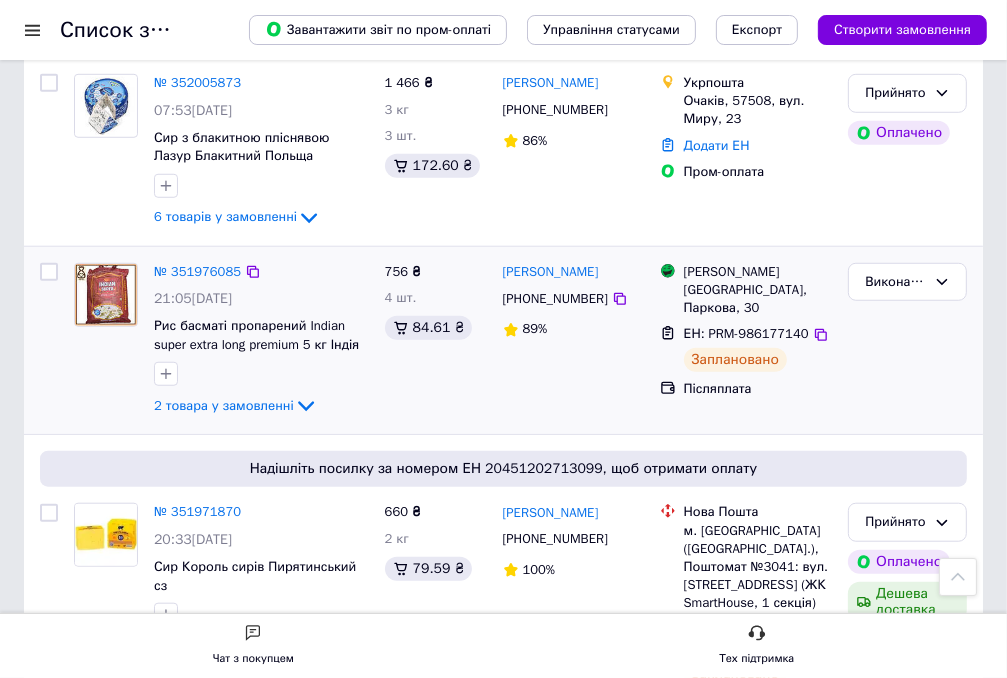 scroll, scrollTop: 1000, scrollLeft: 0, axis: vertical 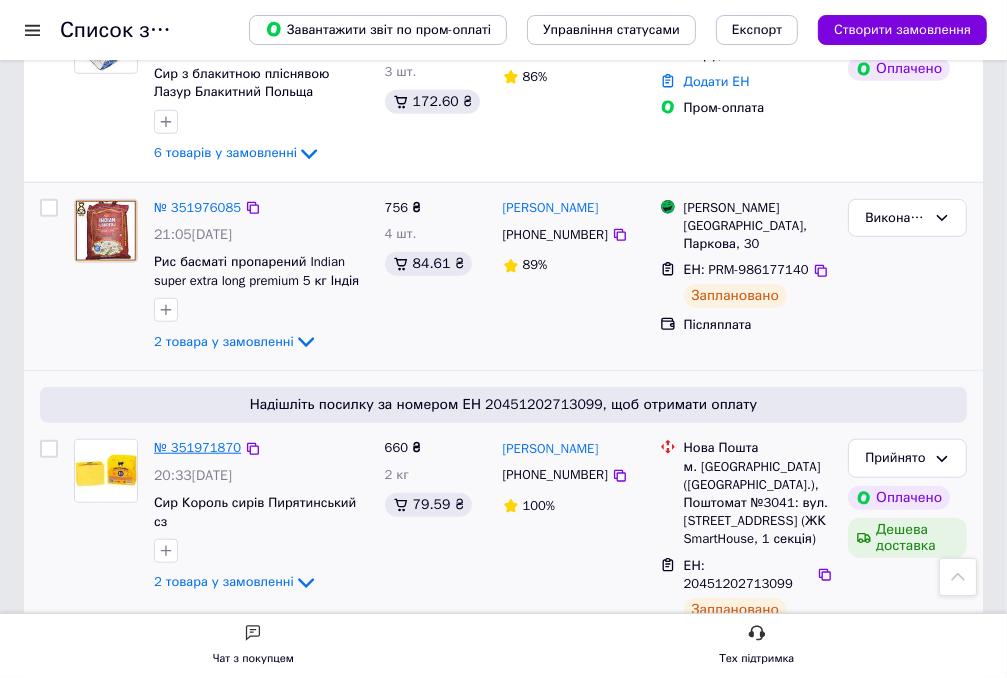 click on "№ 351971870" at bounding box center (197, 447) 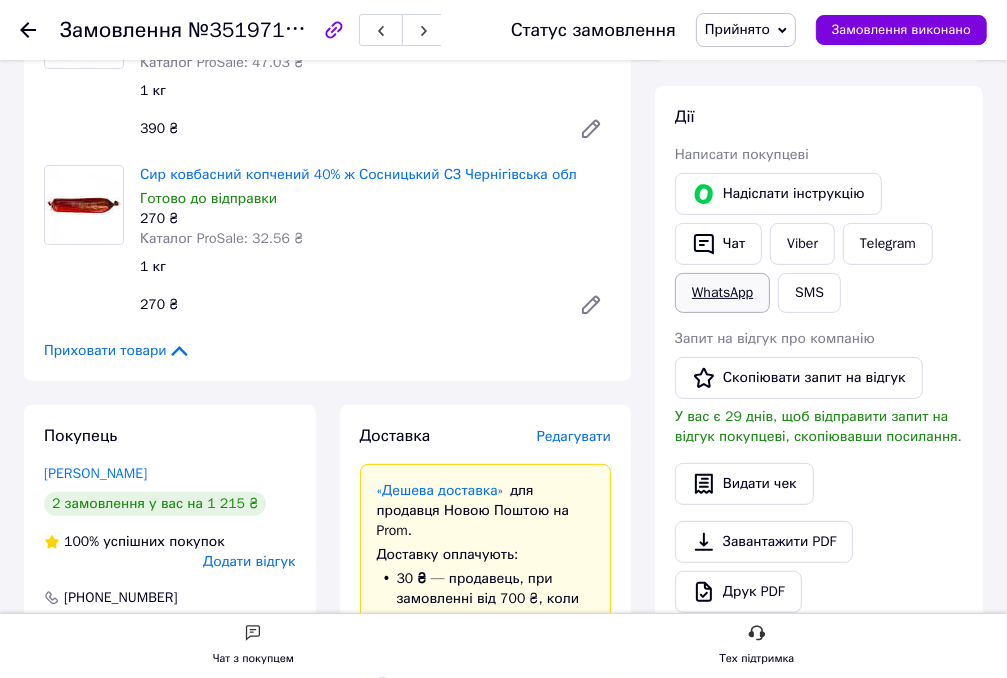 scroll, scrollTop: 300, scrollLeft: 0, axis: vertical 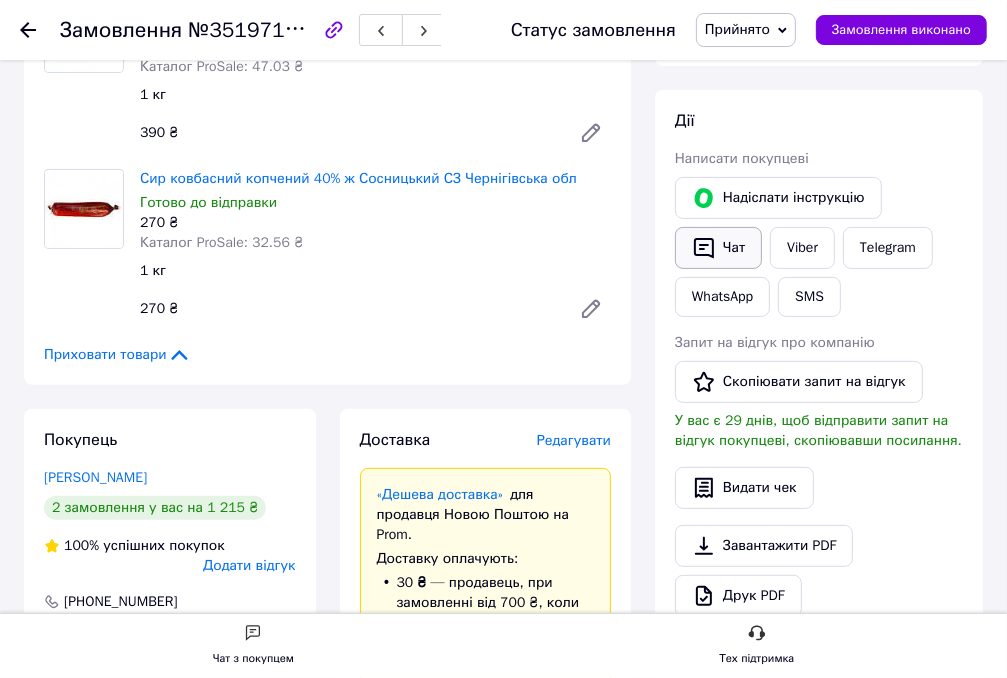 click on "Чат" at bounding box center (718, 248) 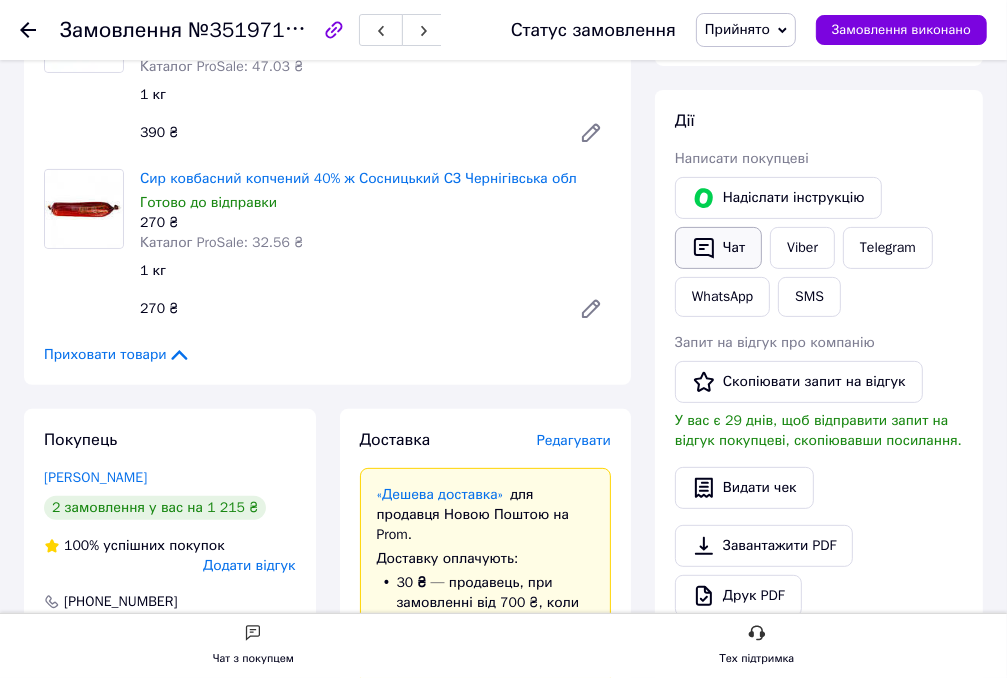 click on "Чат" at bounding box center [718, 248] 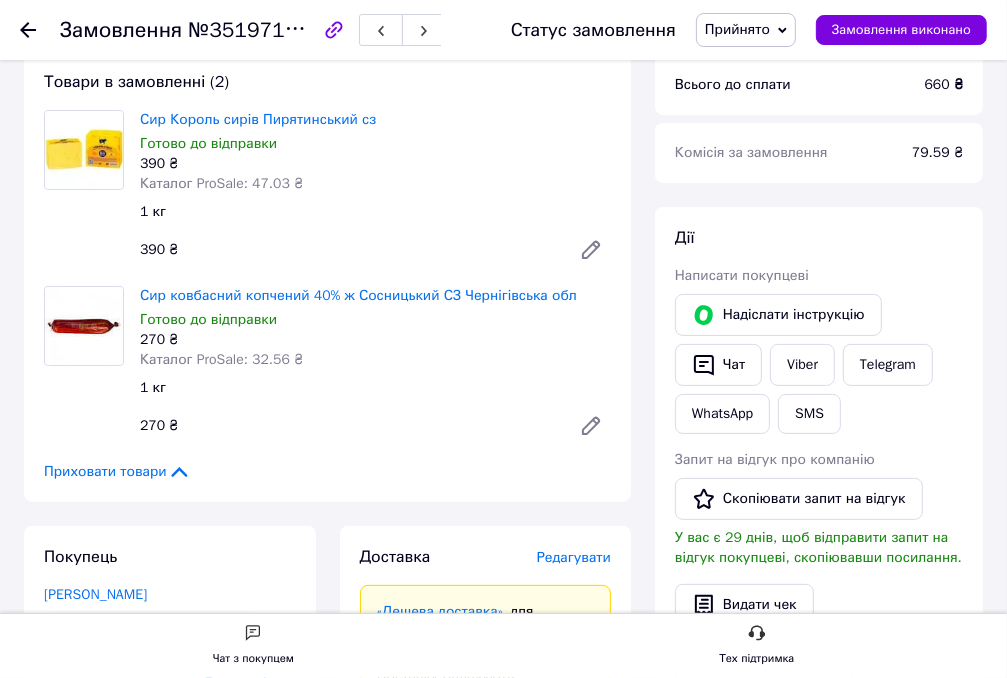 scroll, scrollTop: 0, scrollLeft: 0, axis: both 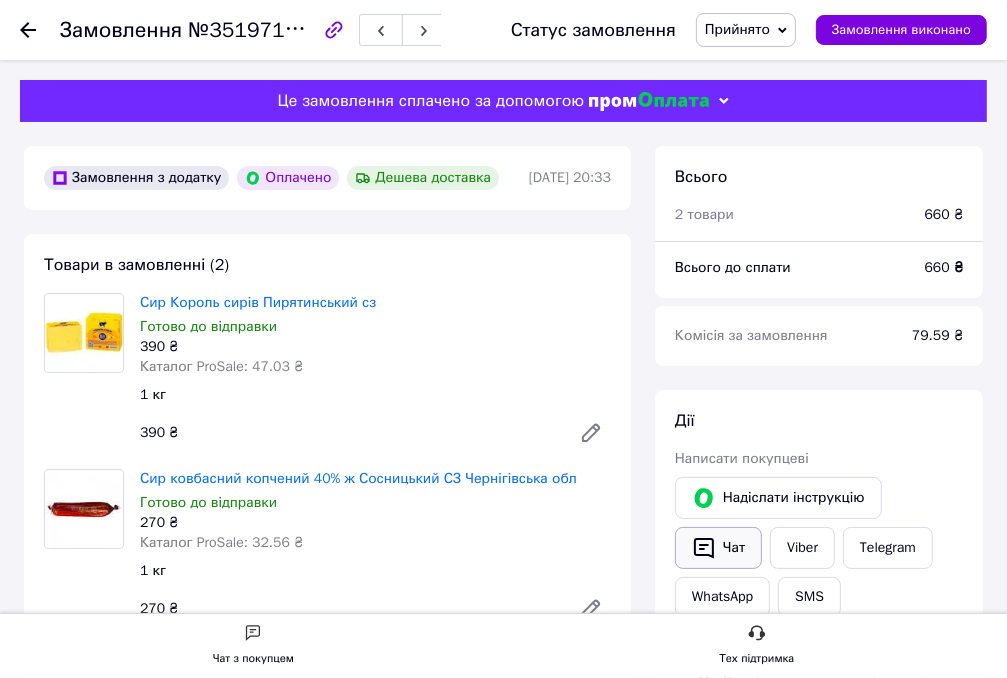 click 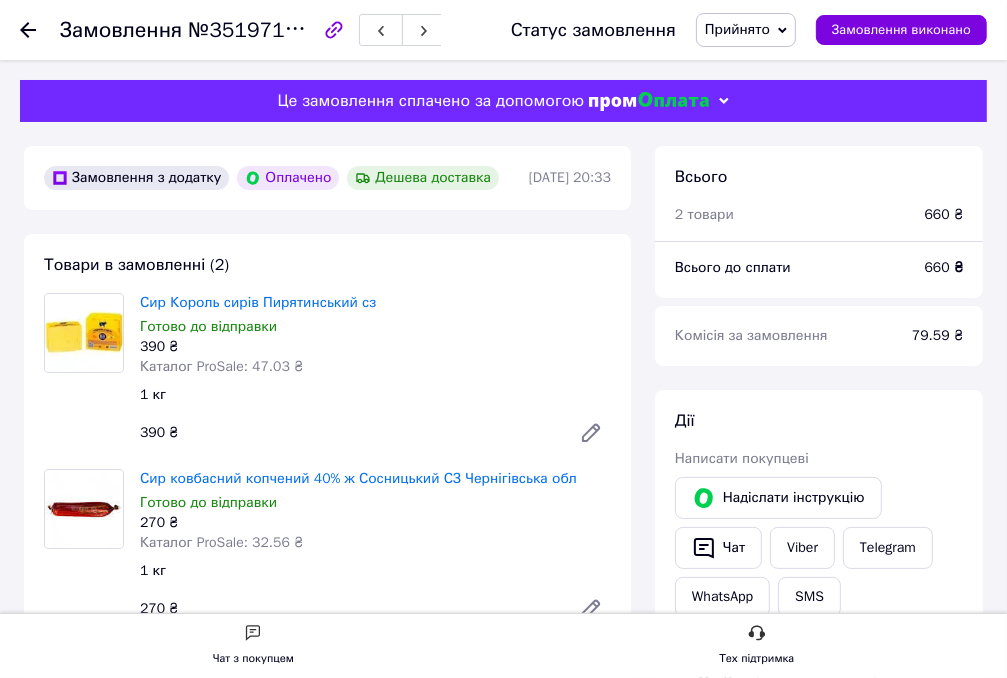 click 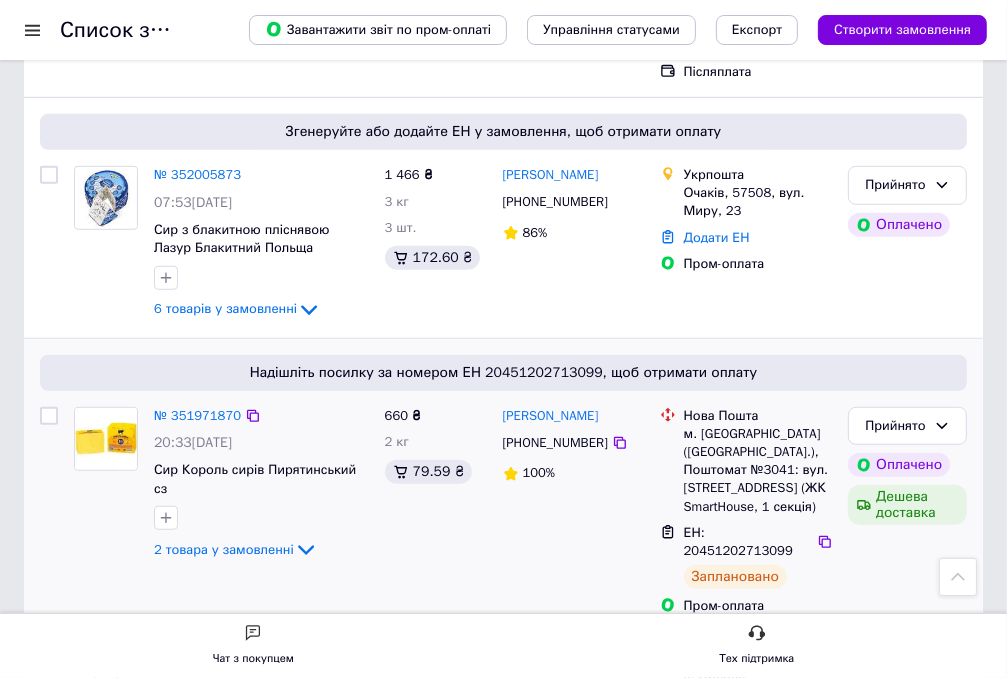 scroll, scrollTop: 1100, scrollLeft: 0, axis: vertical 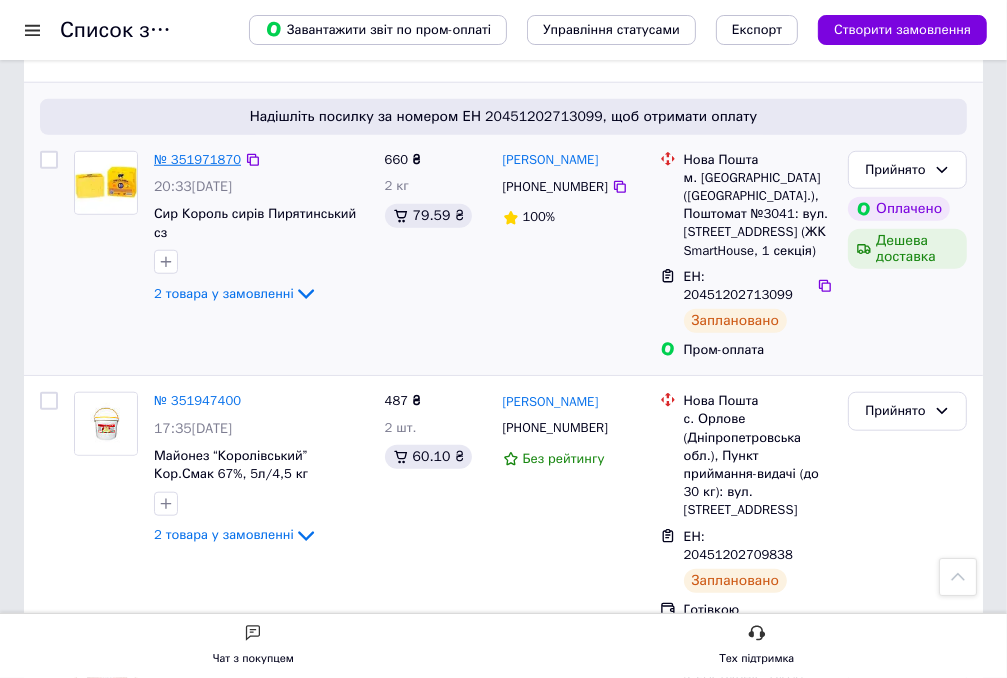 click on "№ 351971870" at bounding box center (197, 159) 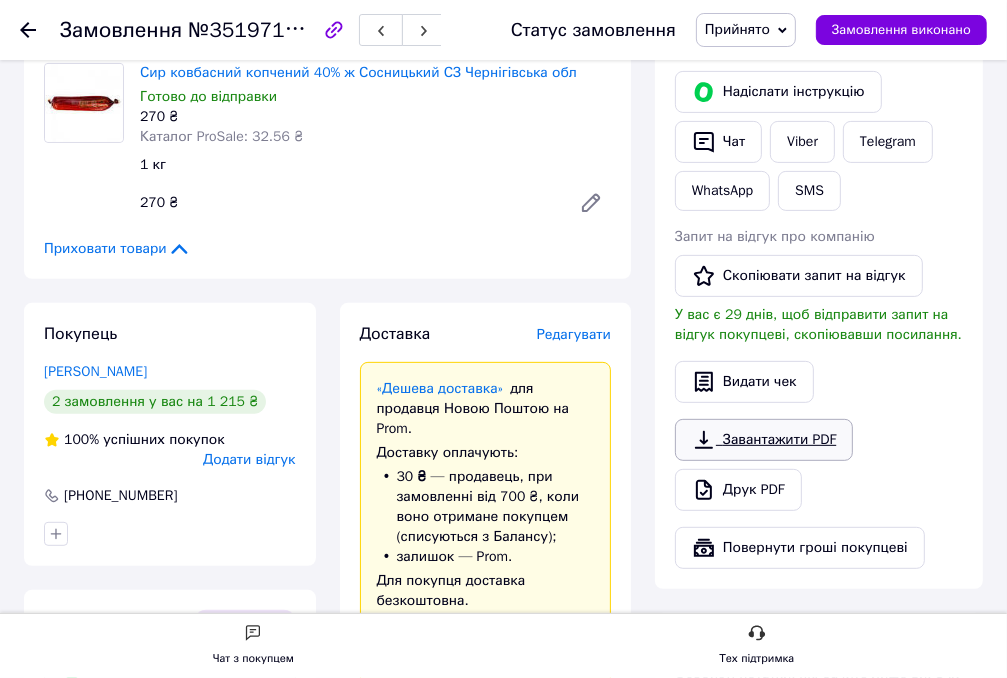 scroll, scrollTop: 400, scrollLeft: 0, axis: vertical 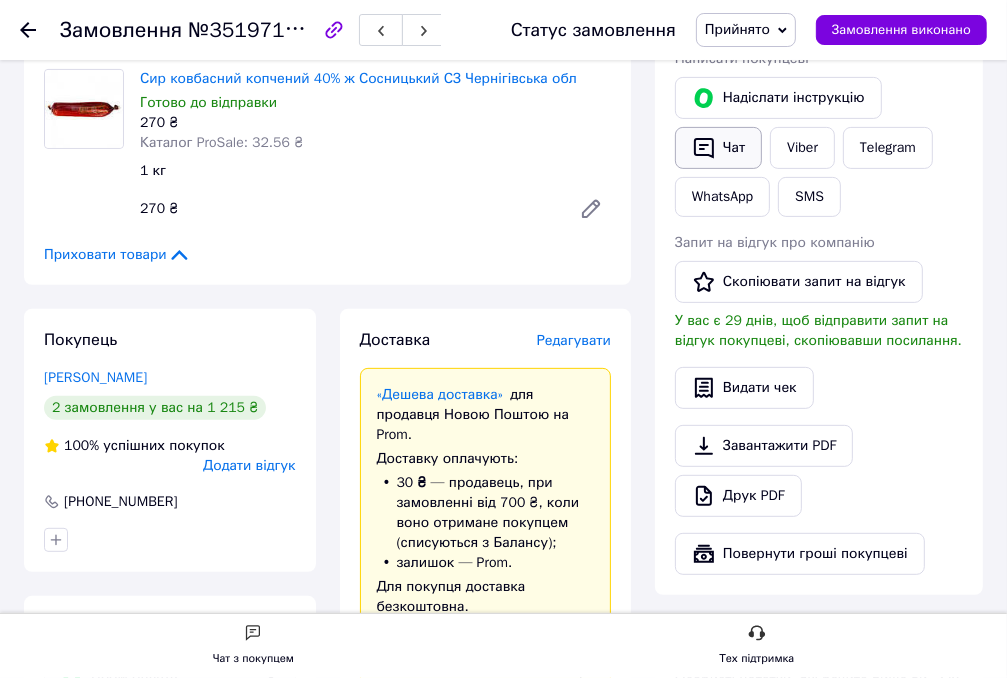 click on "Чат" at bounding box center (718, 148) 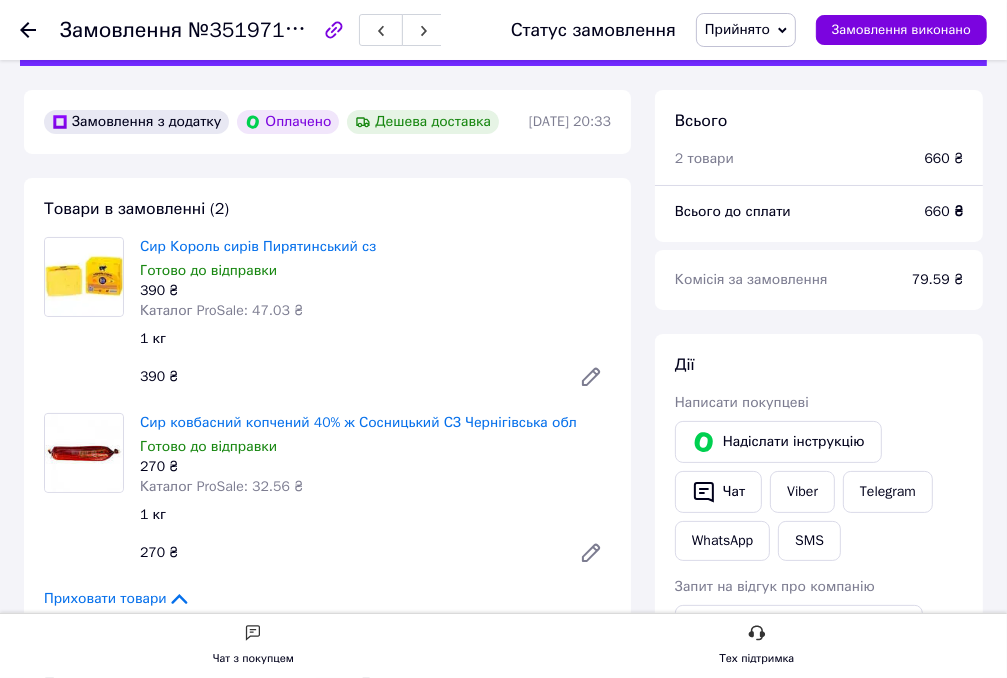 scroll, scrollTop: 0, scrollLeft: 0, axis: both 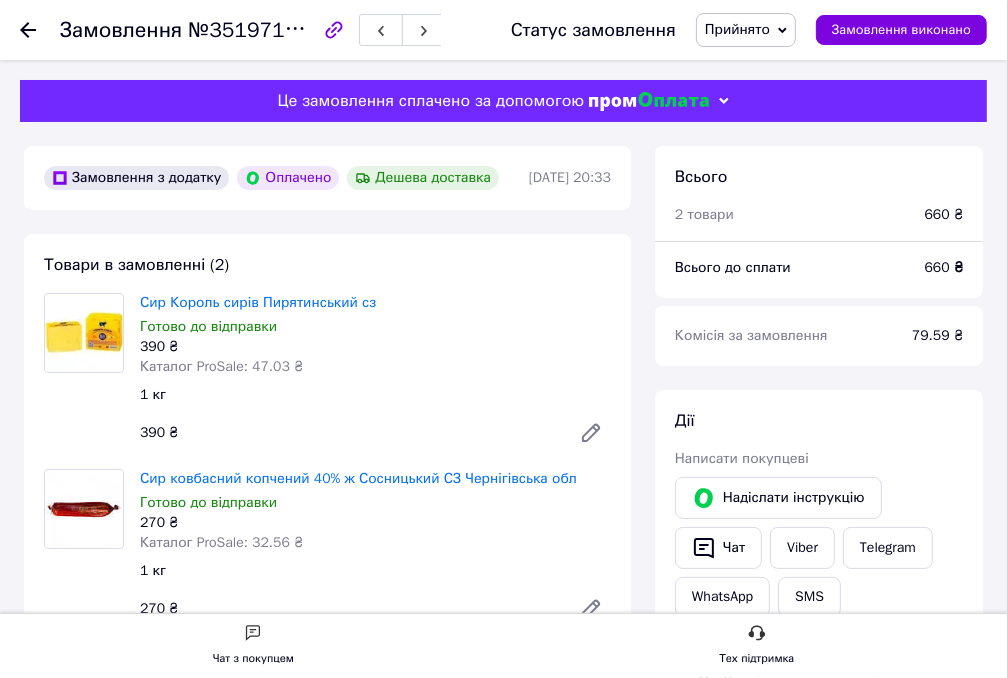 click 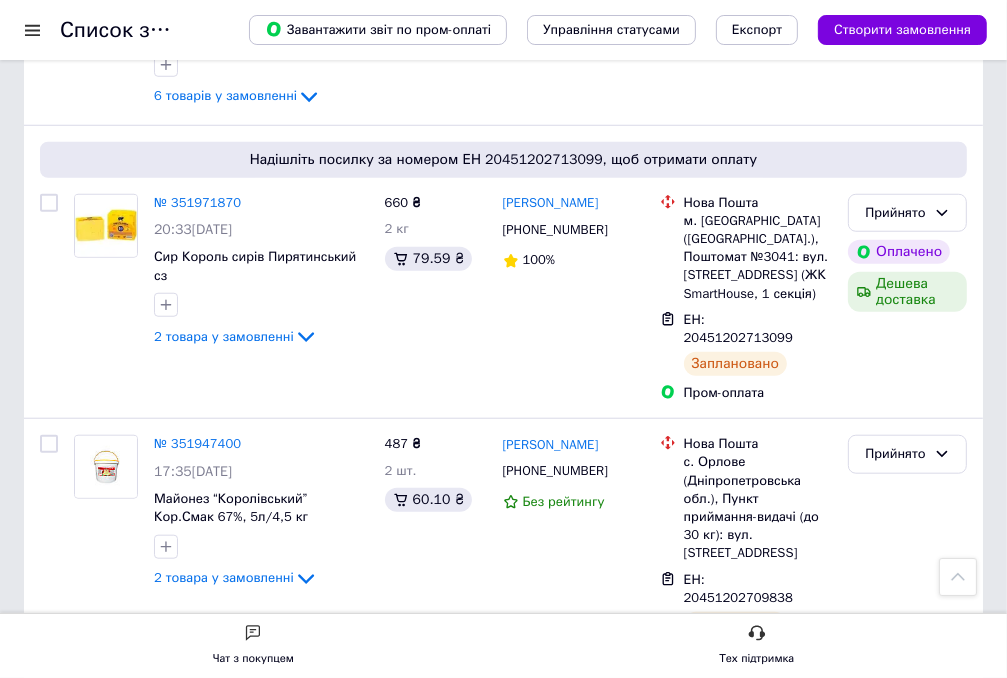 scroll, scrollTop: 1100, scrollLeft: 0, axis: vertical 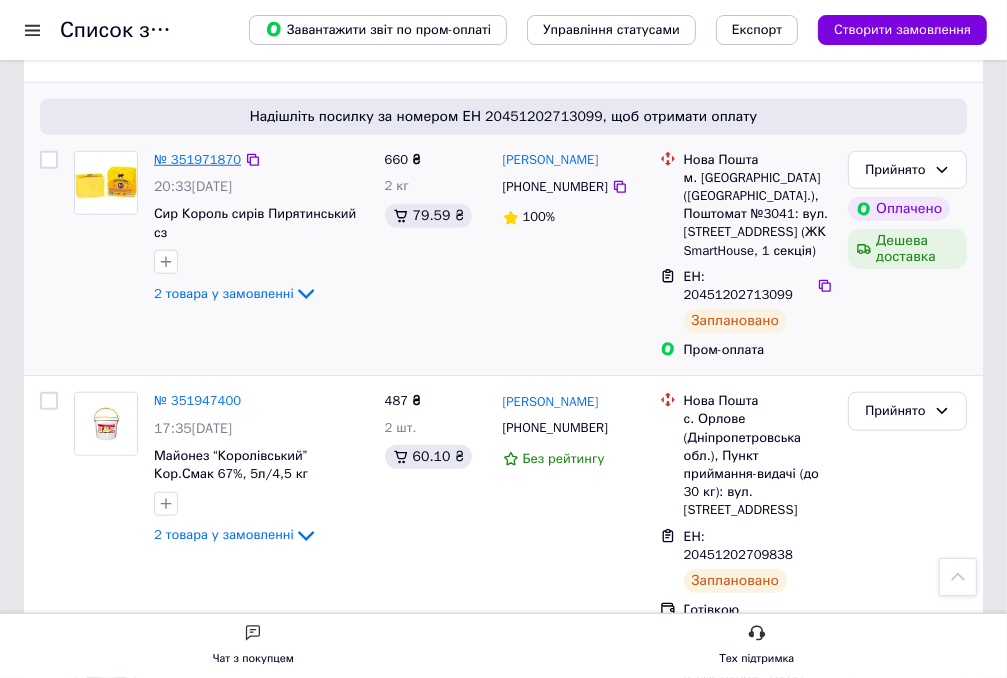 click on "№ 351971870" at bounding box center (197, 159) 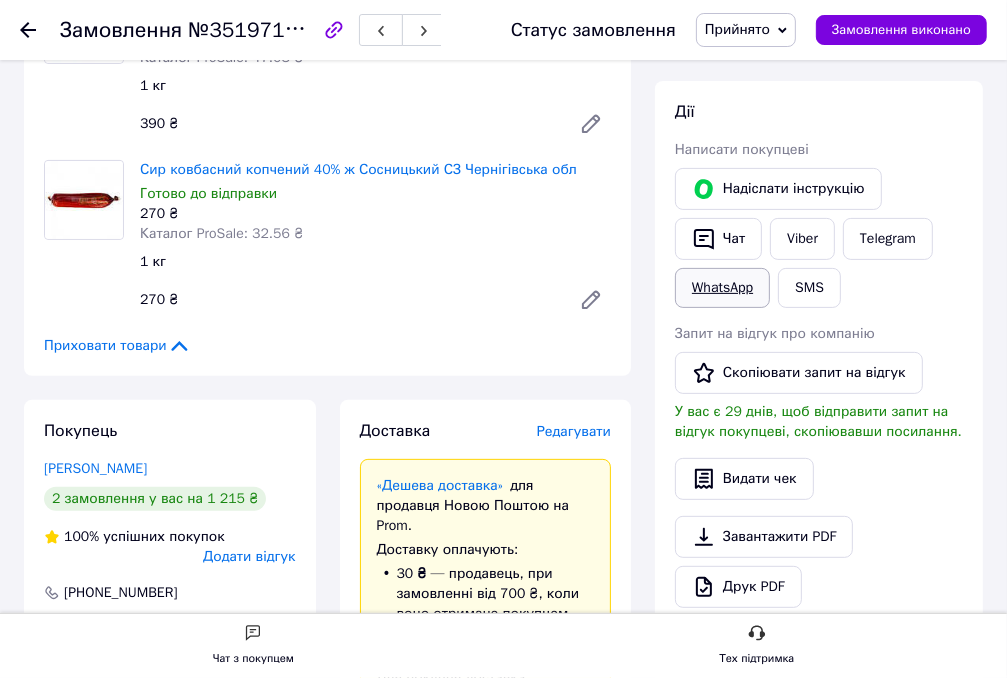 scroll, scrollTop: 300, scrollLeft: 0, axis: vertical 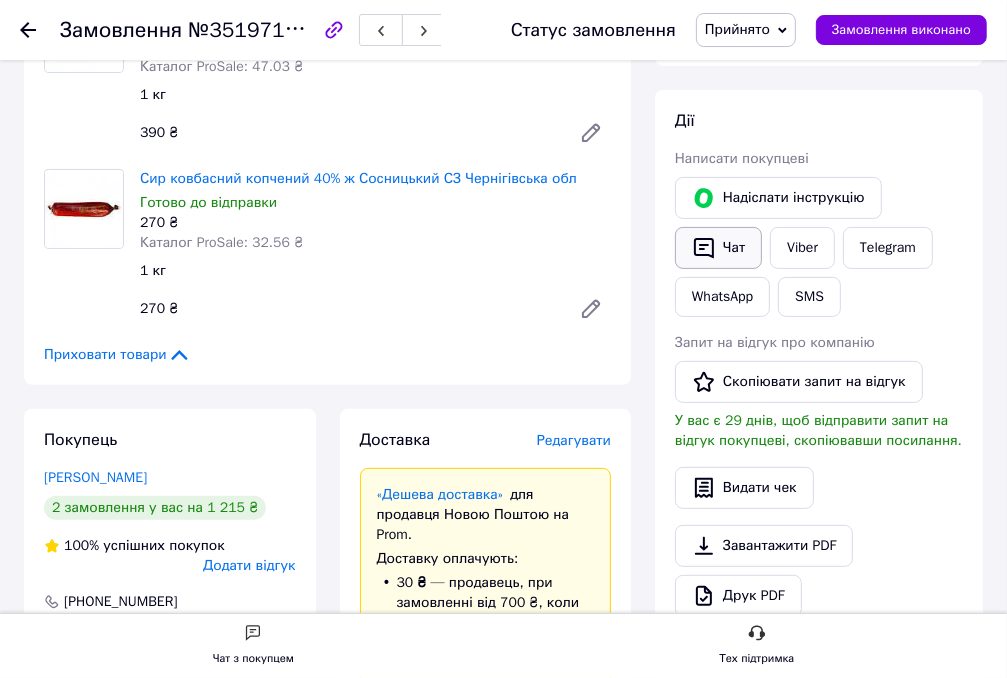 click on "Чат" at bounding box center [718, 248] 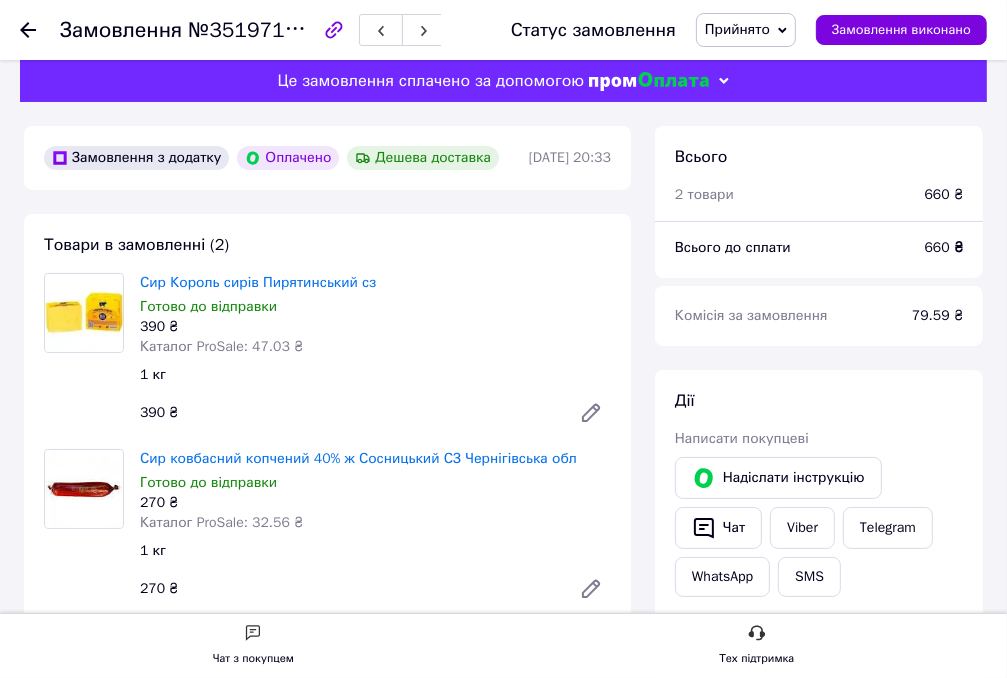 scroll, scrollTop: 0, scrollLeft: 0, axis: both 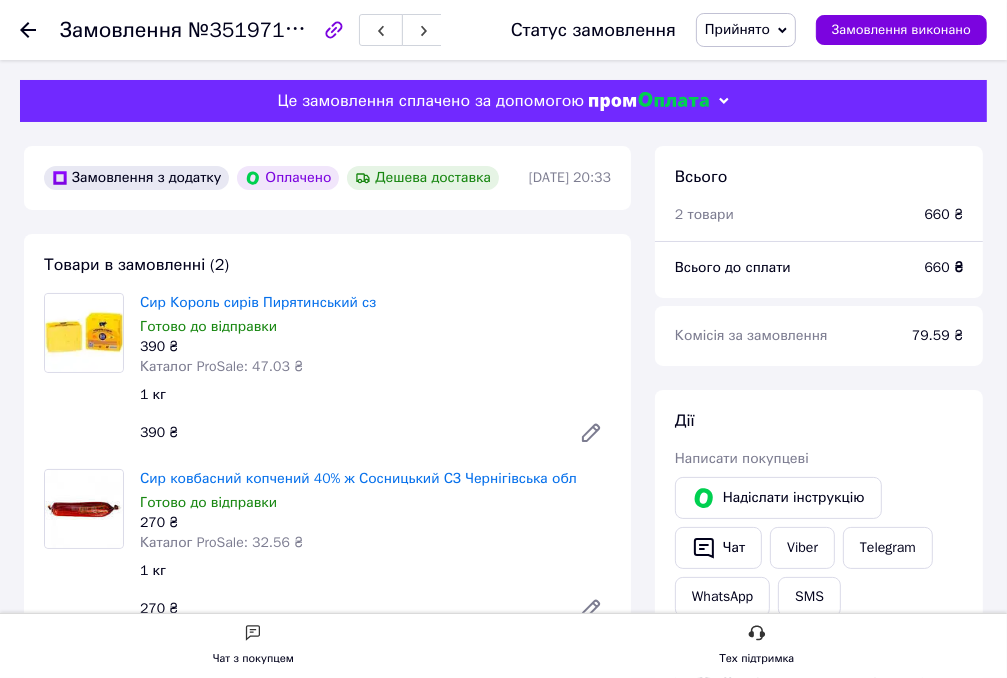 click 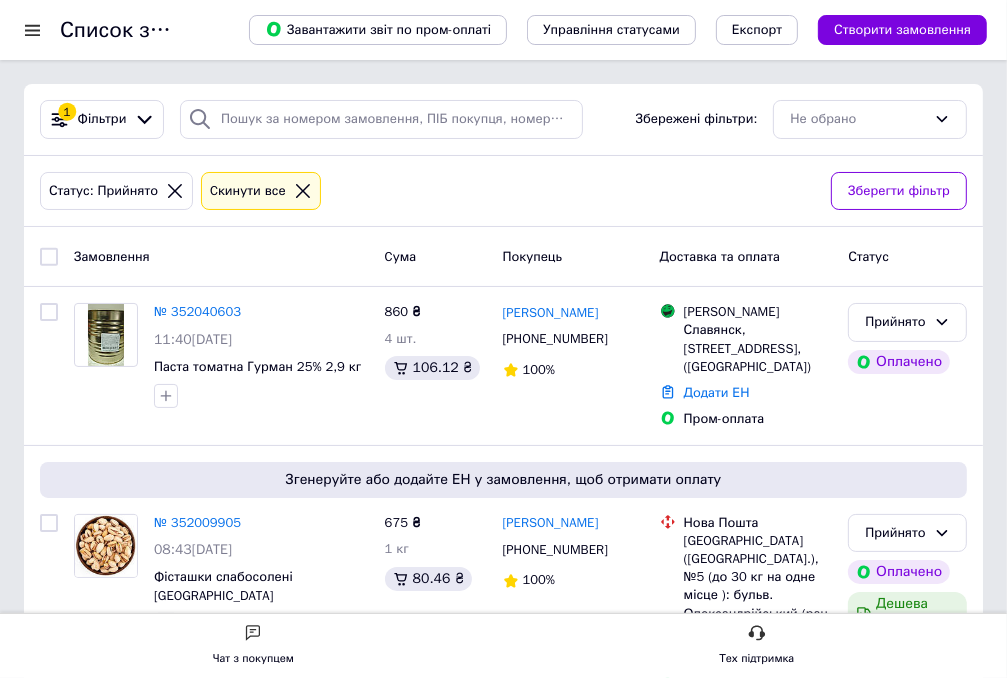 click 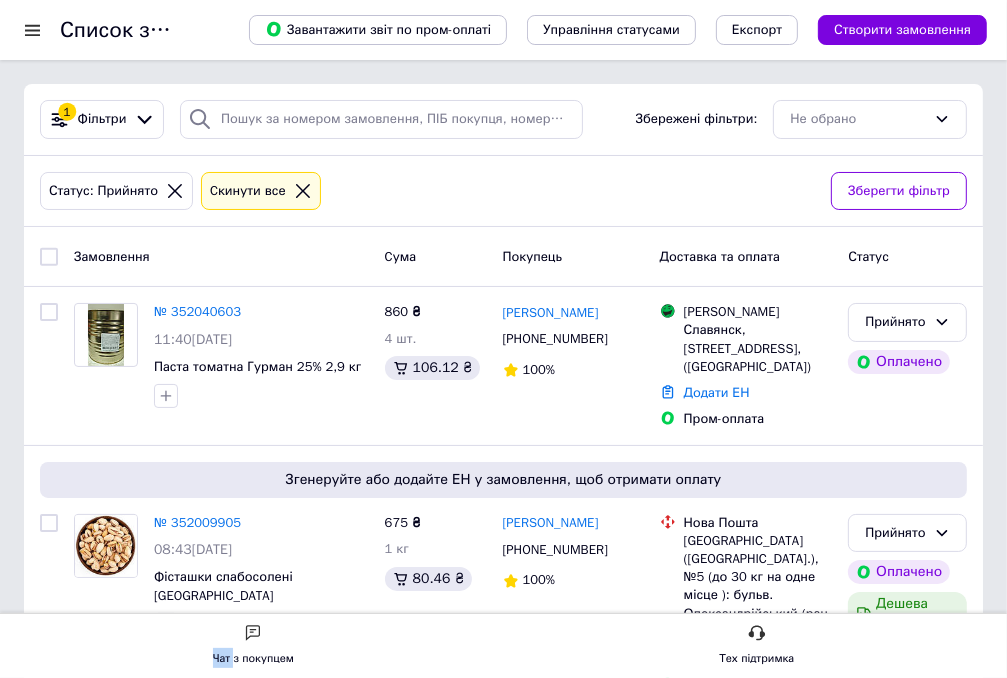 click 